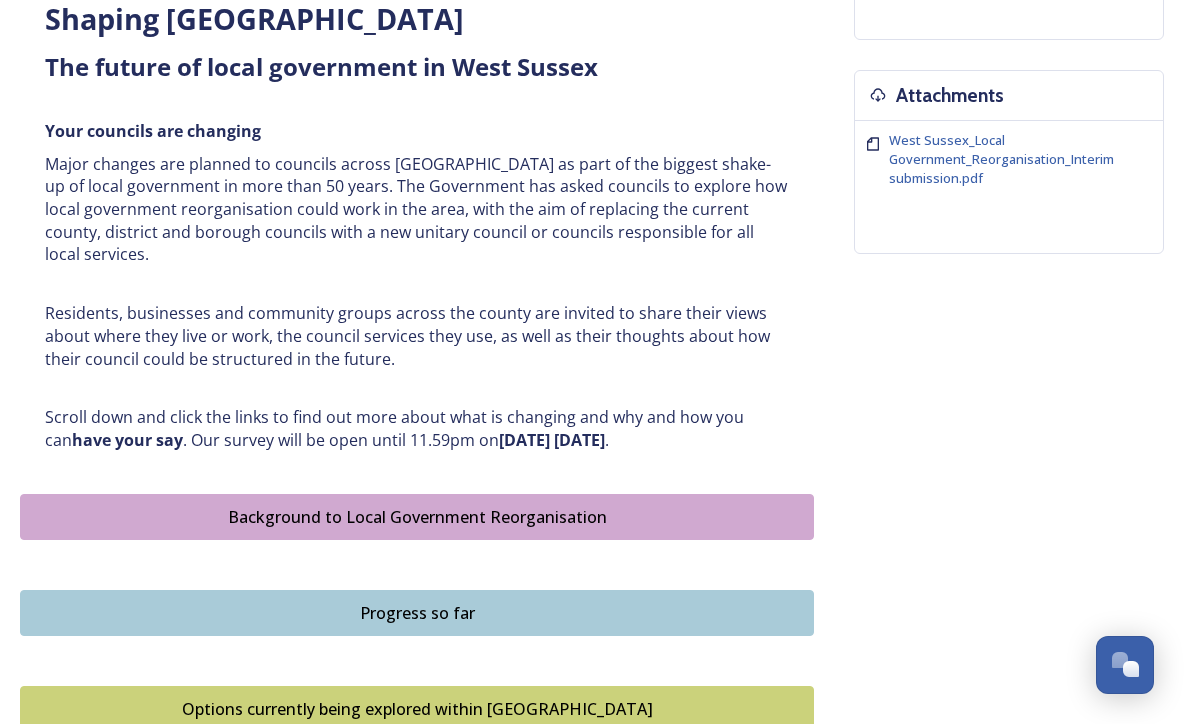 scroll, scrollTop: 737, scrollLeft: 0, axis: vertical 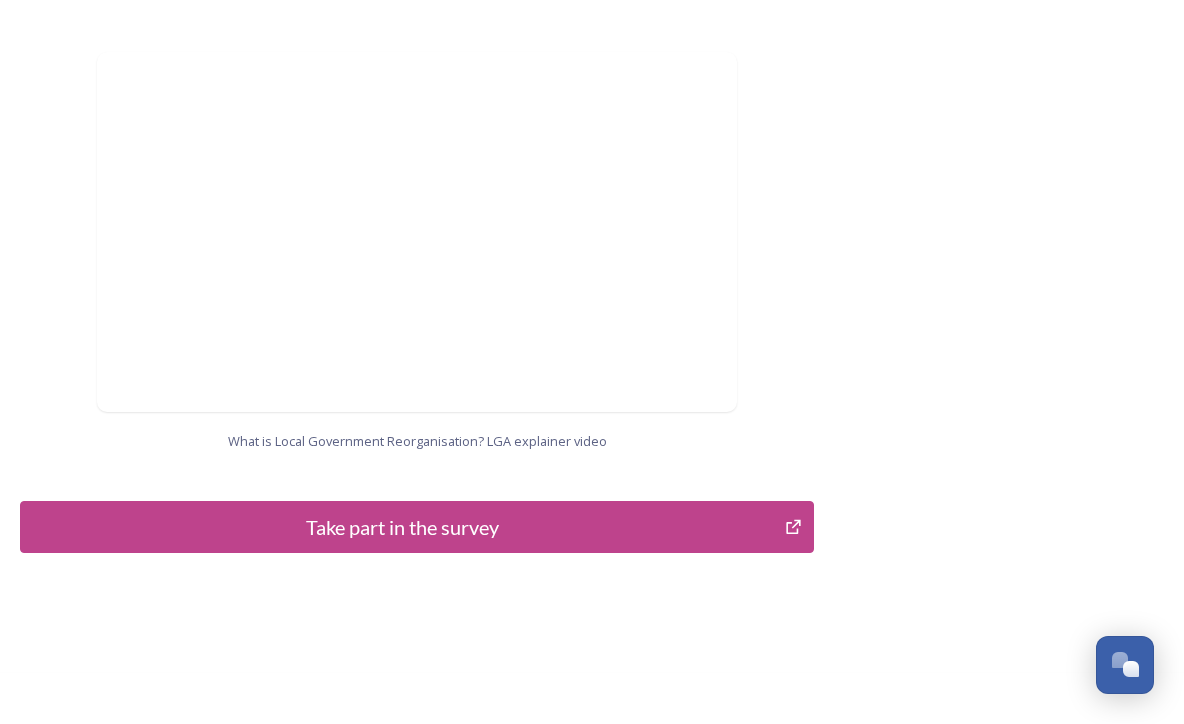 click on "Take part in the survey" at bounding box center [402, 527] 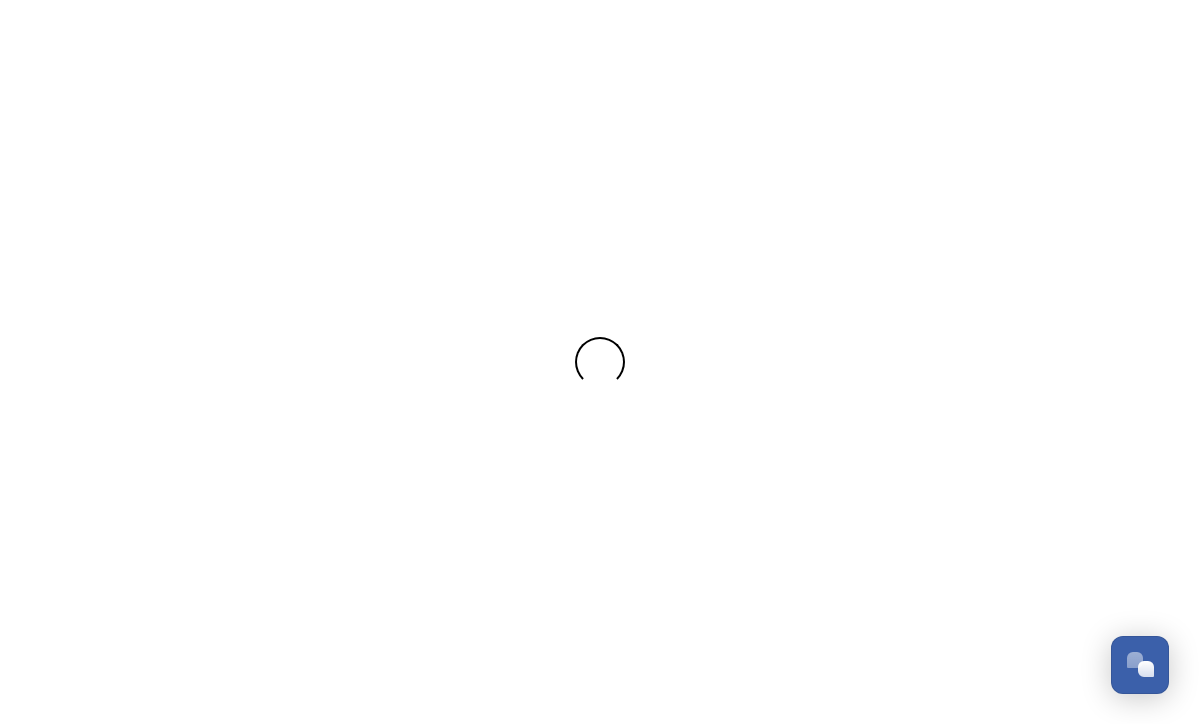 scroll, scrollTop: 0, scrollLeft: 0, axis: both 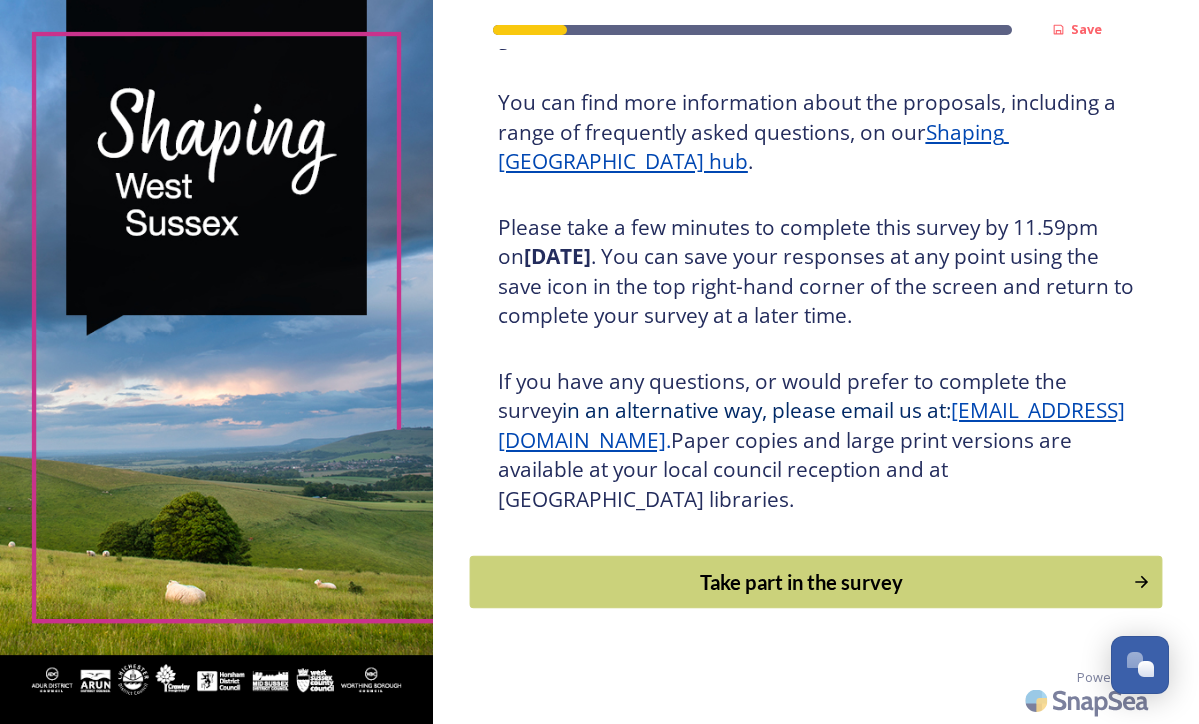 click on "Take part in the survey" at bounding box center [801, 582] 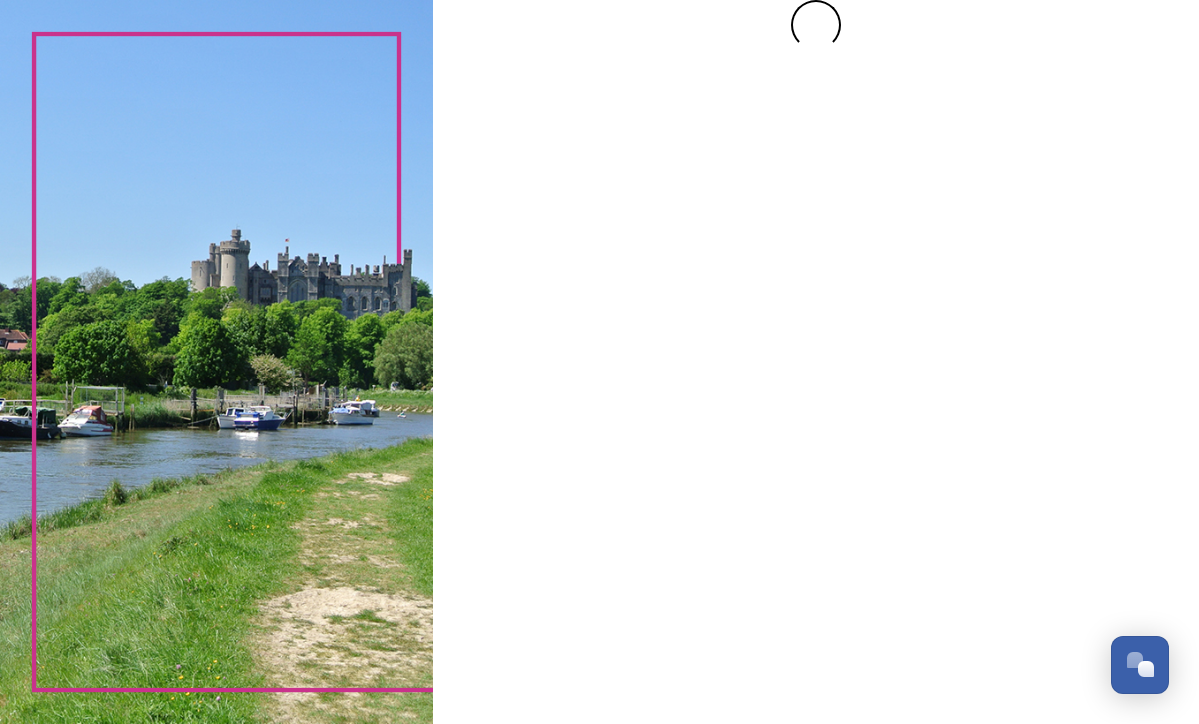 scroll, scrollTop: 0, scrollLeft: 0, axis: both 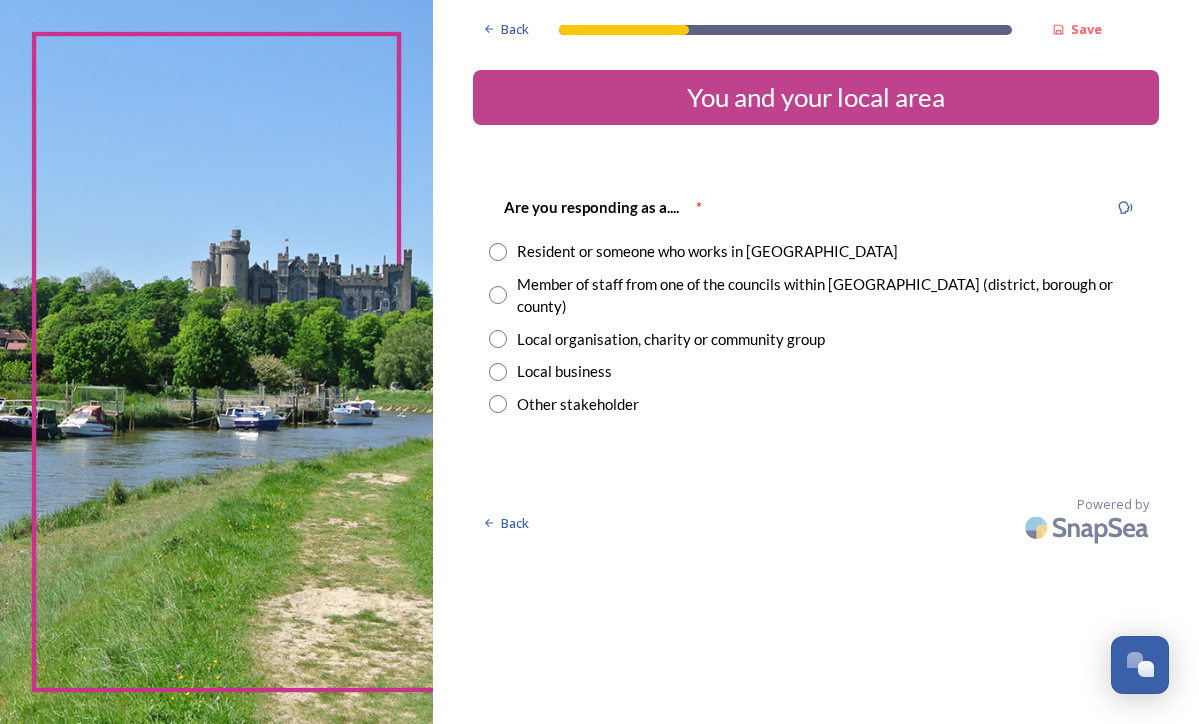 click on "Resident or someone who works in [GEOGRAPHIC_DATA]" at bounding box center (816, 251) 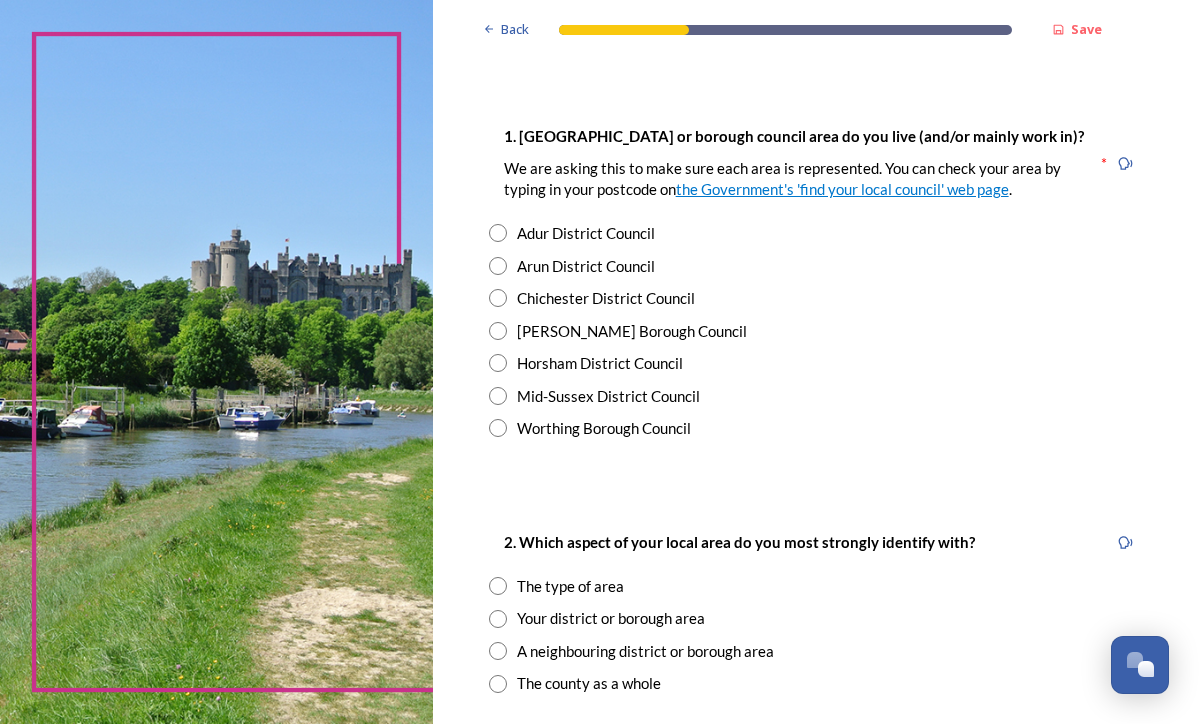 scroll, scrollTop: 388, scrollLeft: 0, axis: vertical 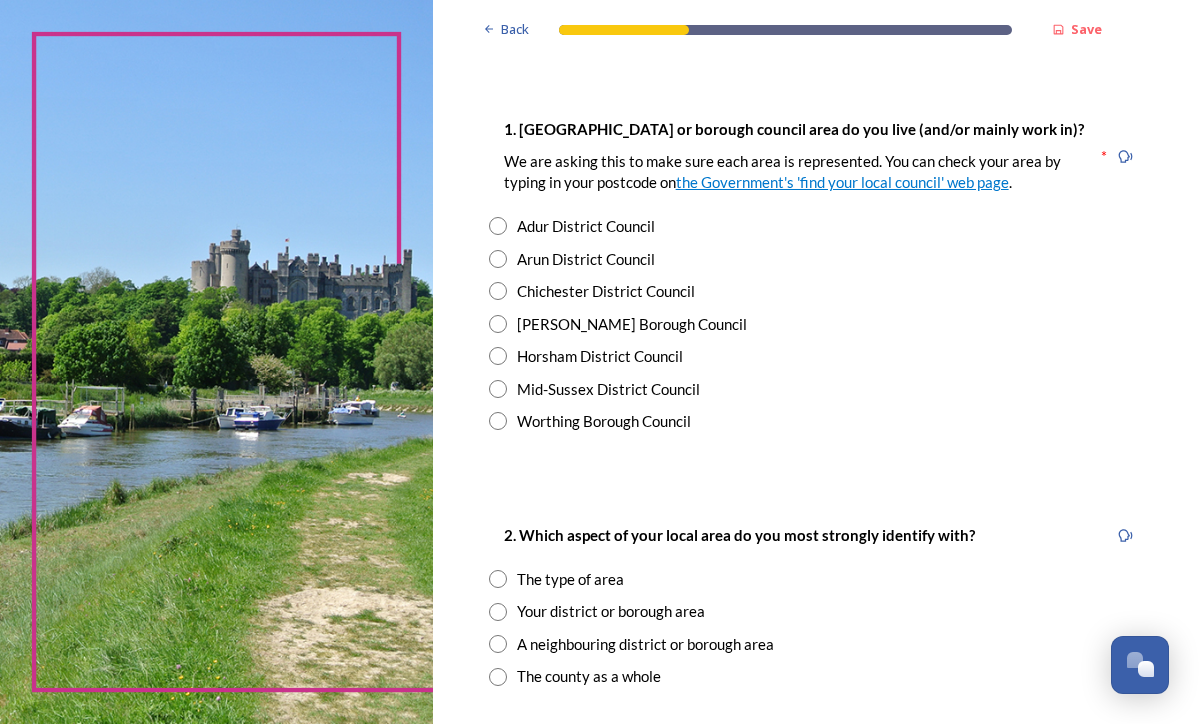 click on "Chichester District Council" at bounding box center (816, 291) 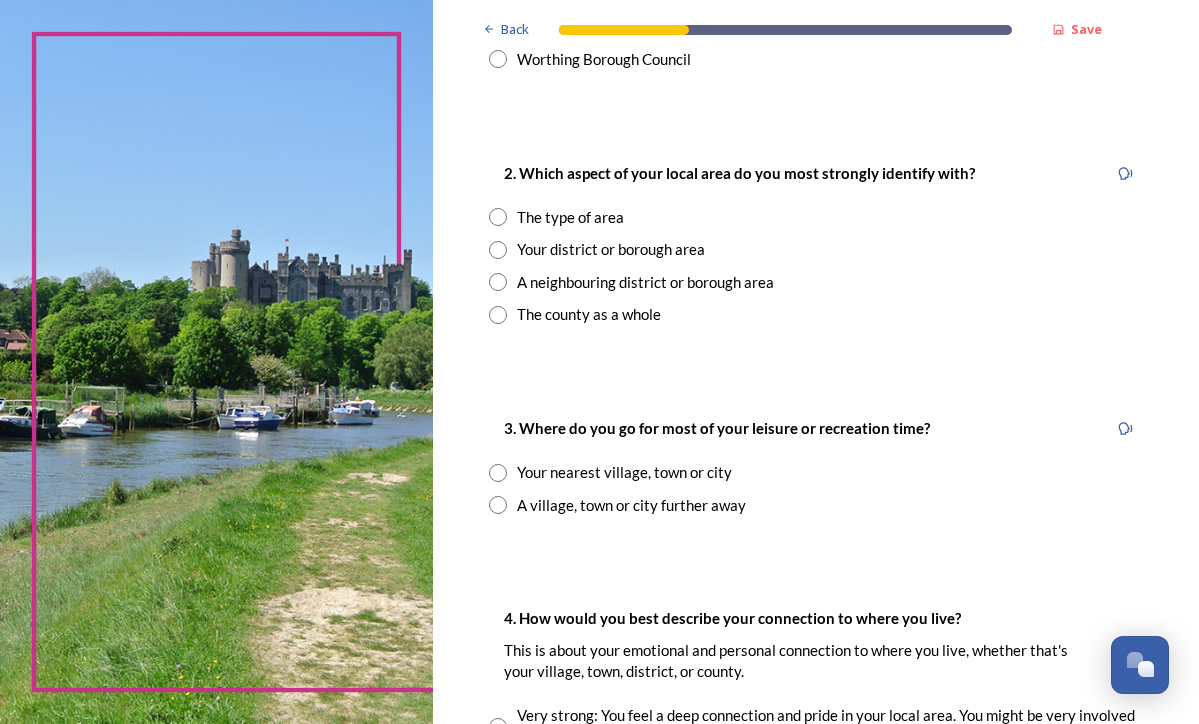 scroll, scrollTop: 749, scrollLeft: 0, axis: vertical 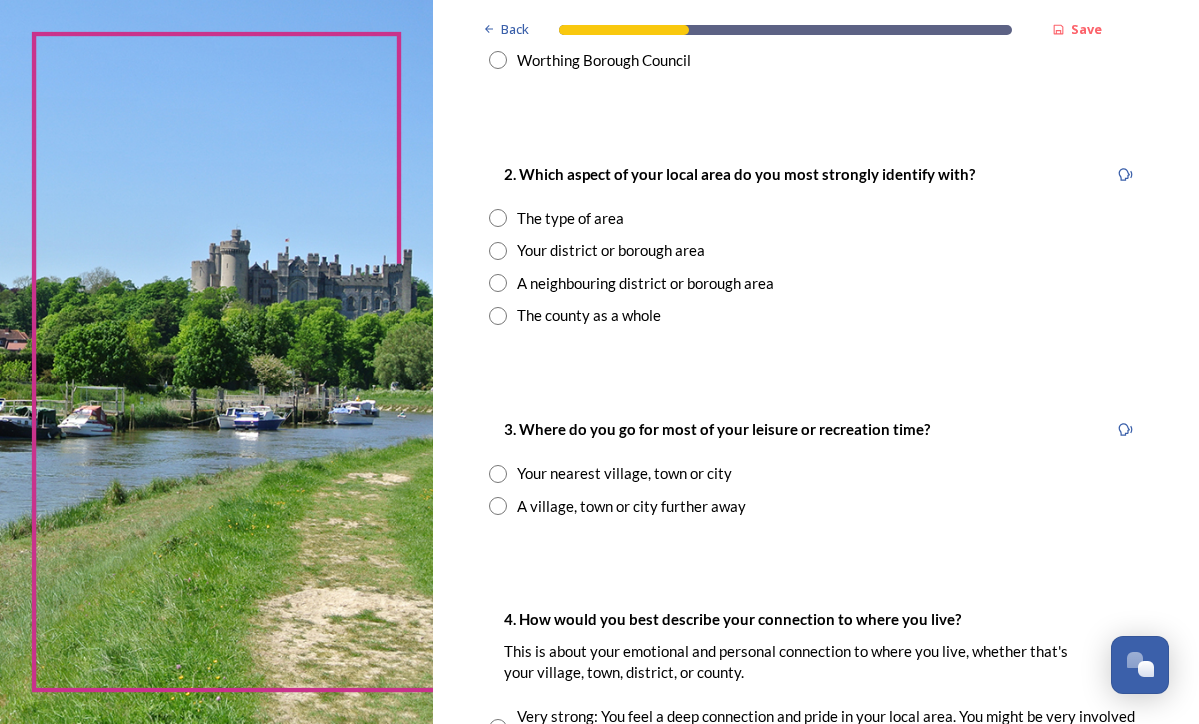 click at bounding box center [498, 218] 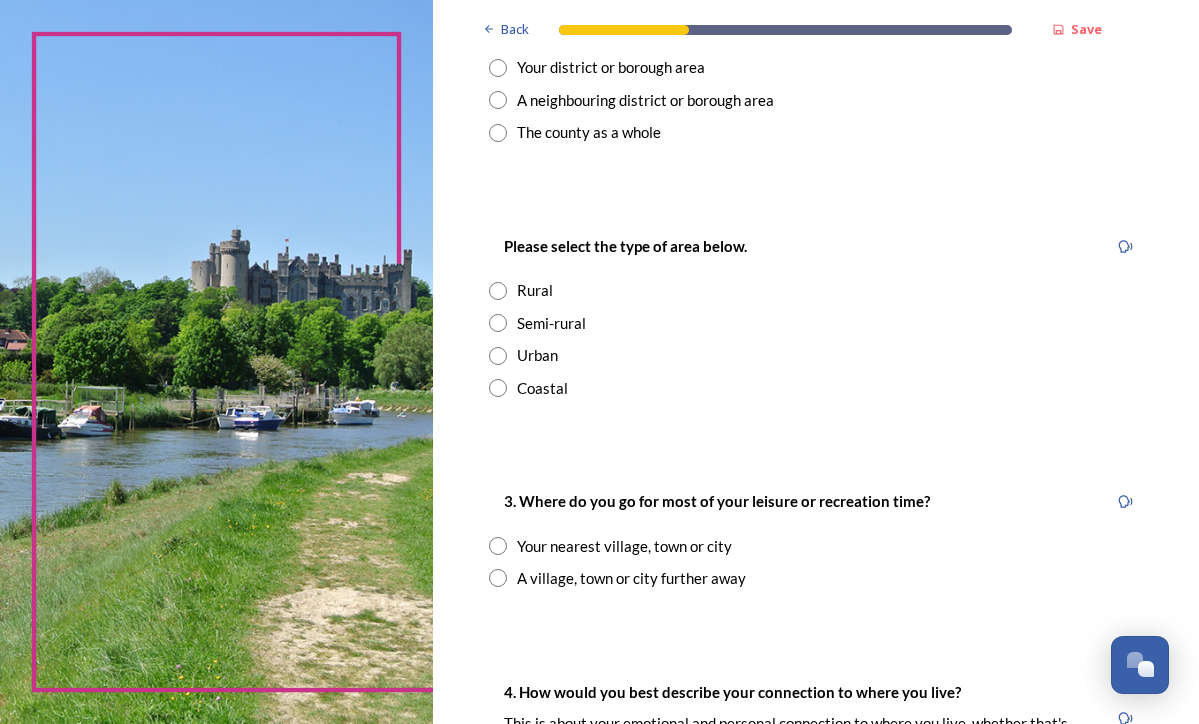 scroll, scrollTop: 947, scrollLeft: 0, axis: vertical 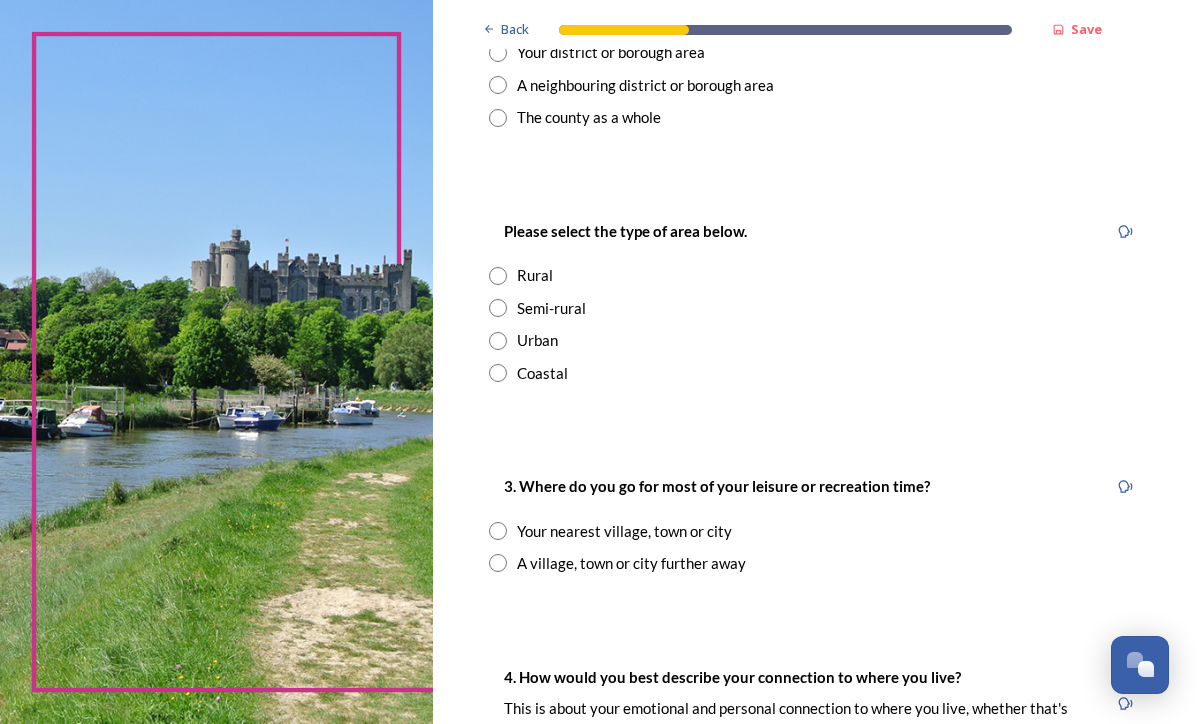click on "Semi-rural" at bounding box center (551, 308) 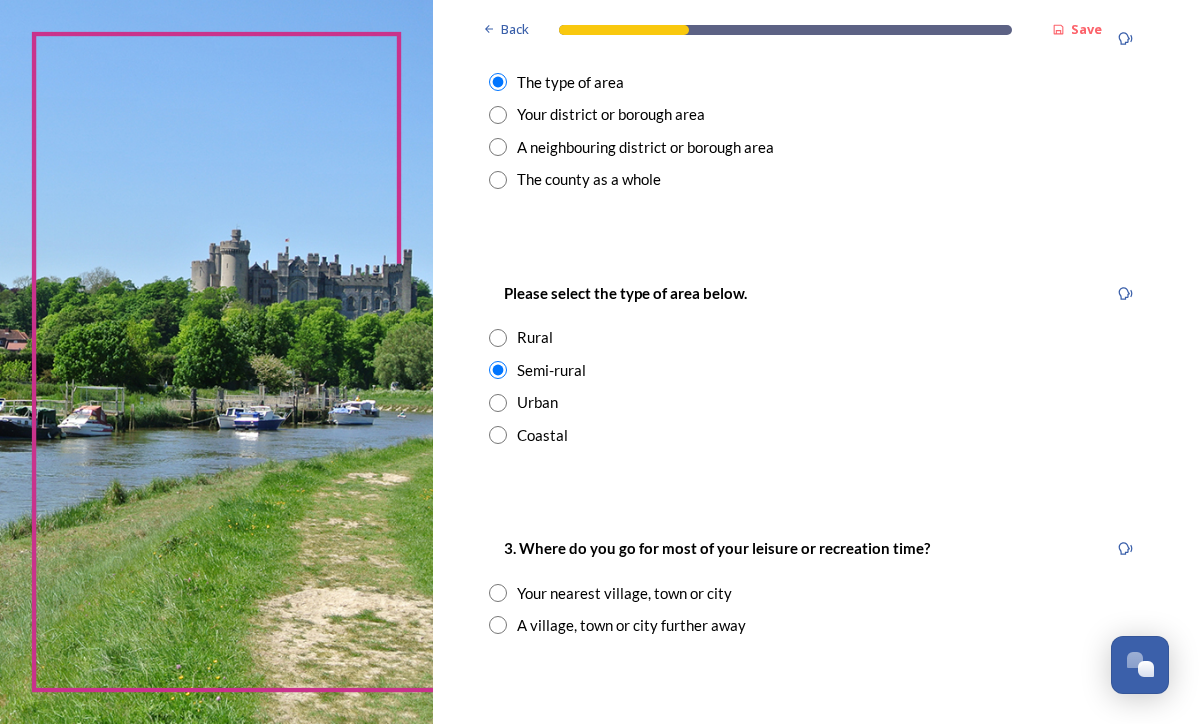 scroll, scrollTop: 827, scrollLeft: 0, axis: vertical 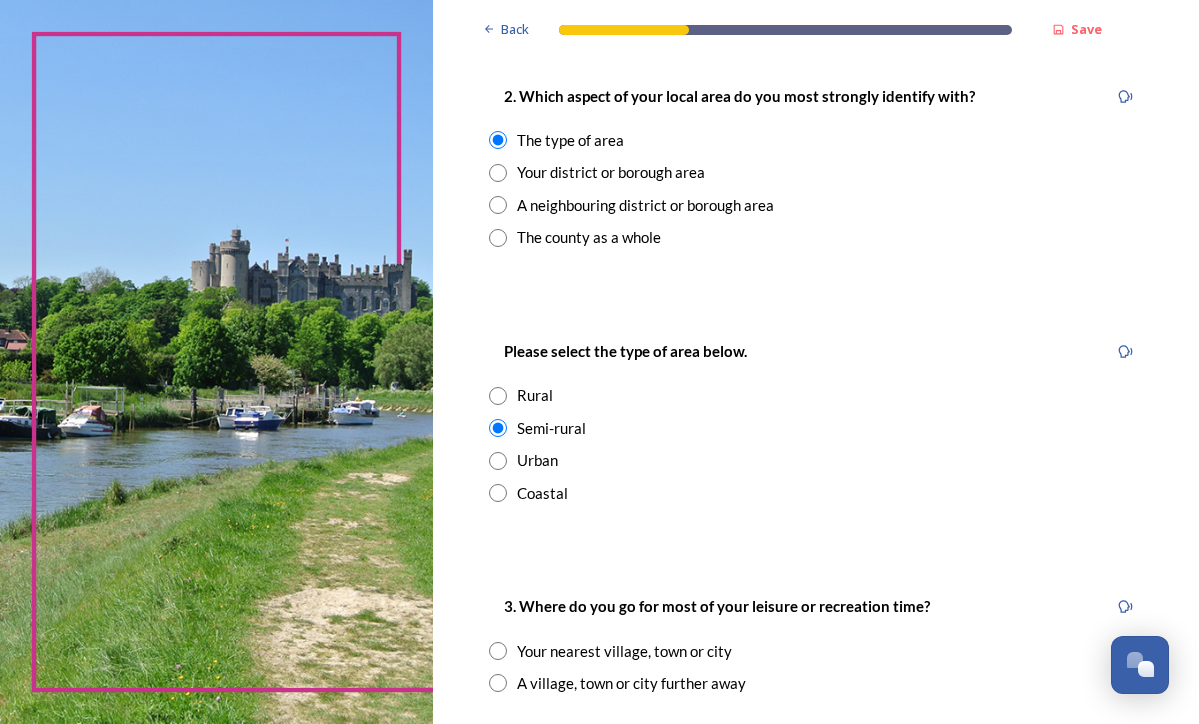 click on "Your district or borough area" at bounding box center (816, 172) 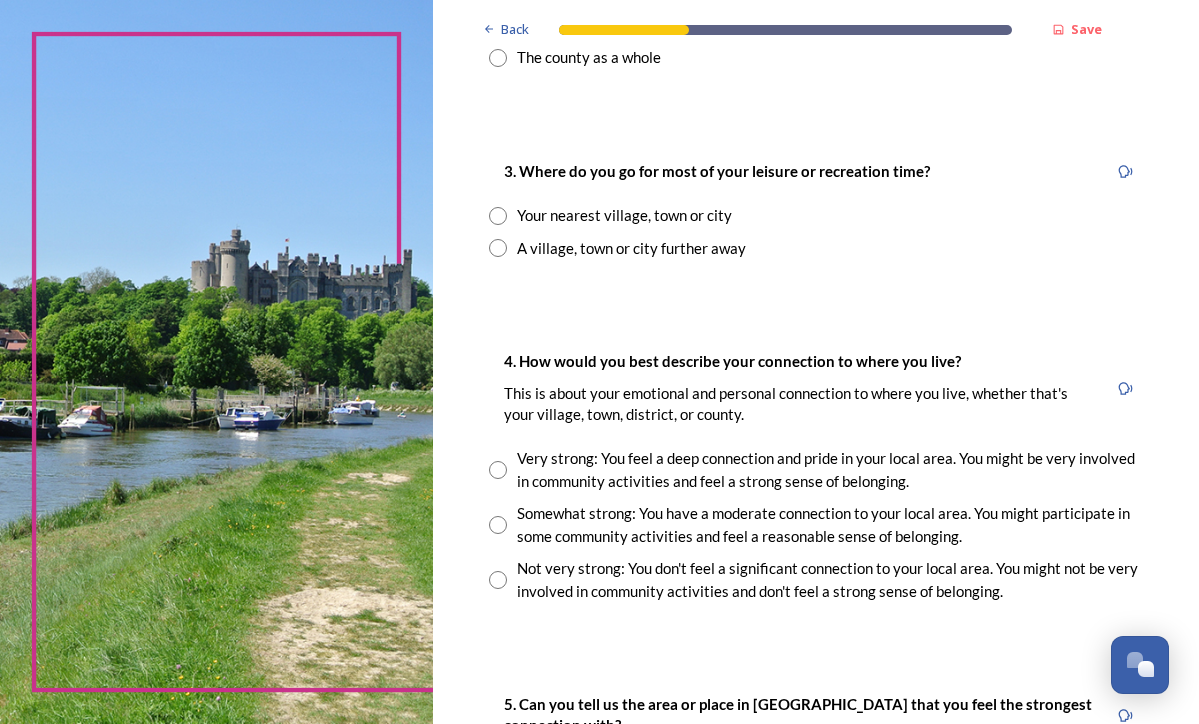 scroll, scrollTop: 1032, scrollLeft: 0, axis: vertical 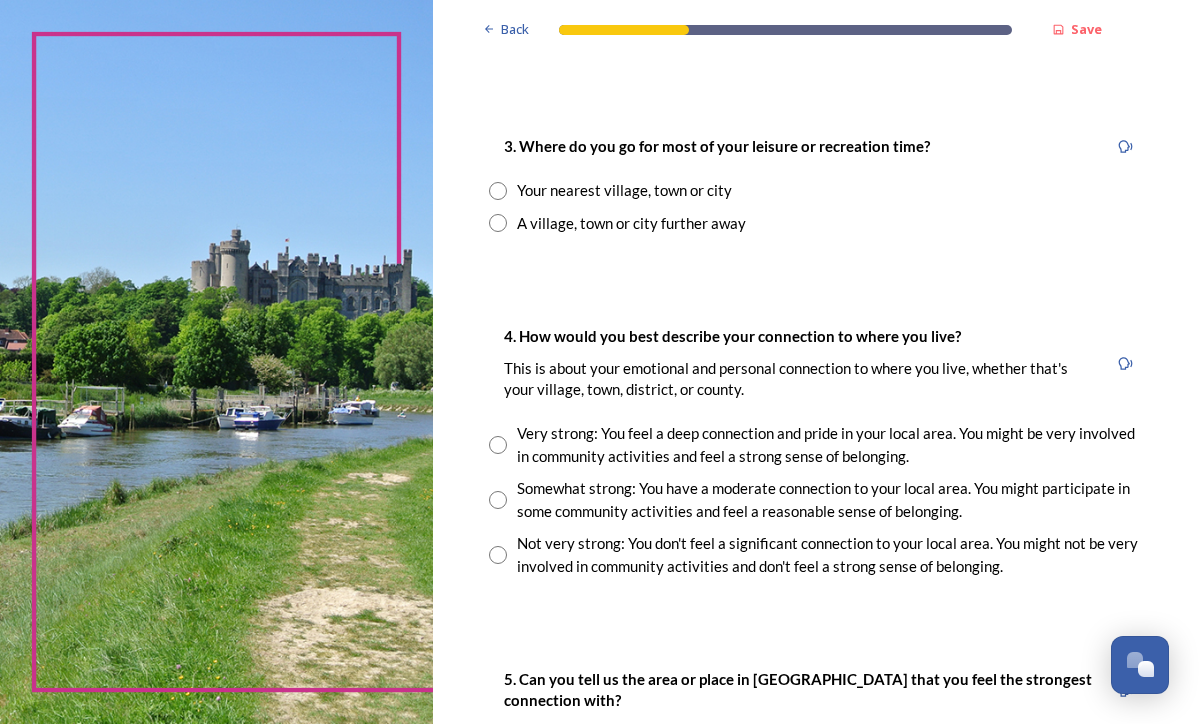 click on "Your nearest village, town or city" at bounding box center (624, 190) 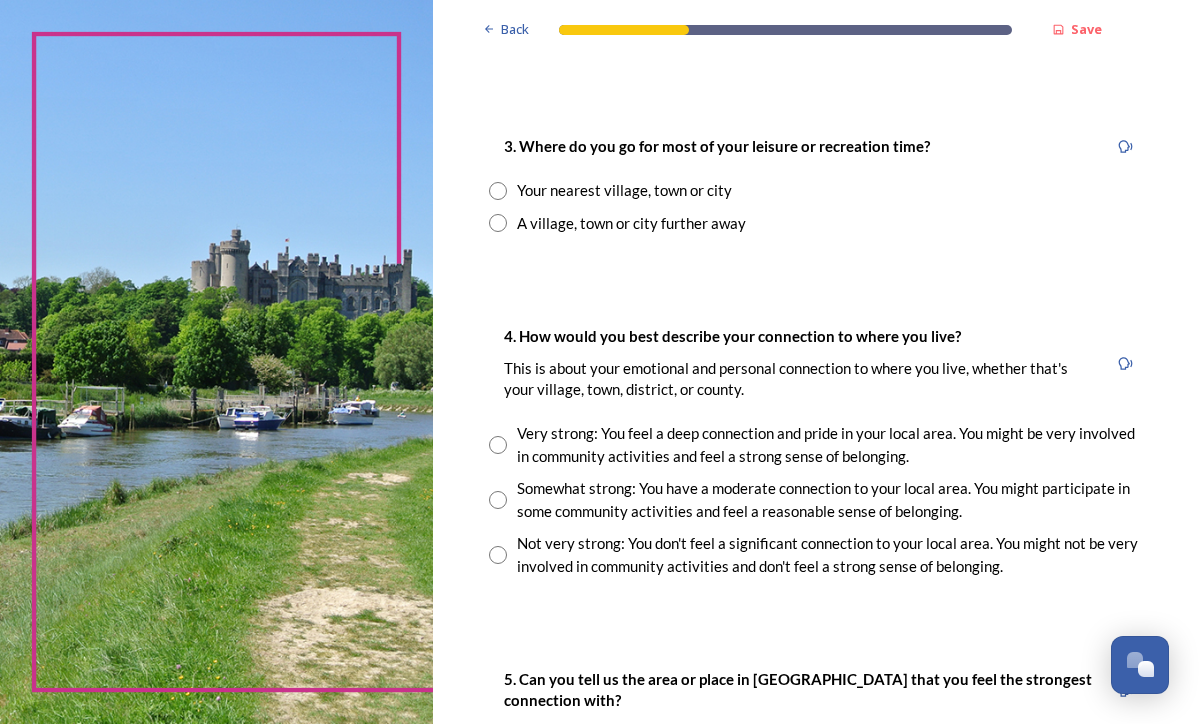 radio on "true" 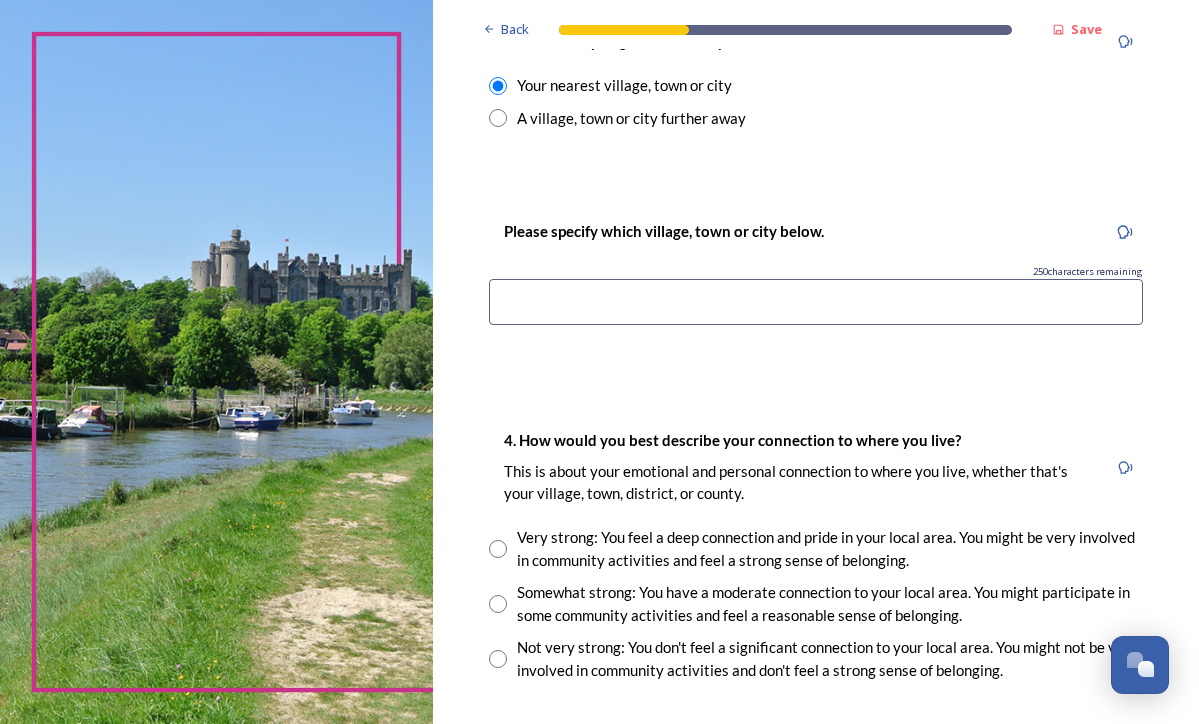 scroll, scrollTop: 1164, scrollLeft: 0, axis: vertical 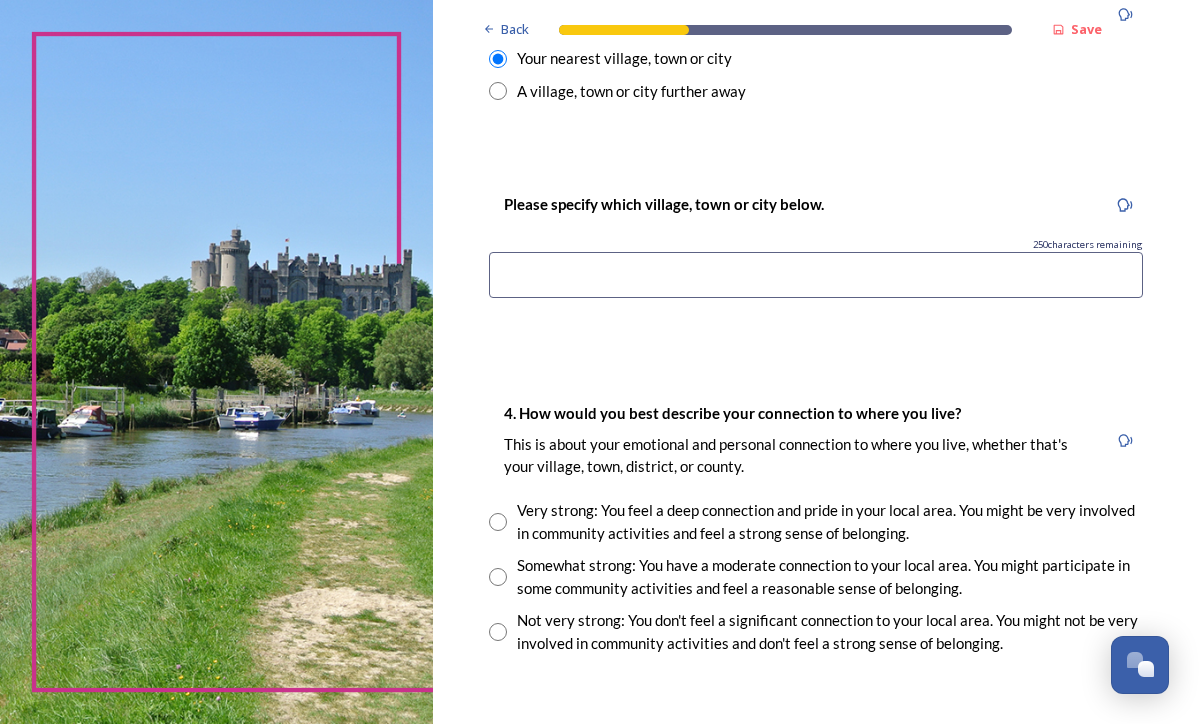 click at bounding box center [816, 275] 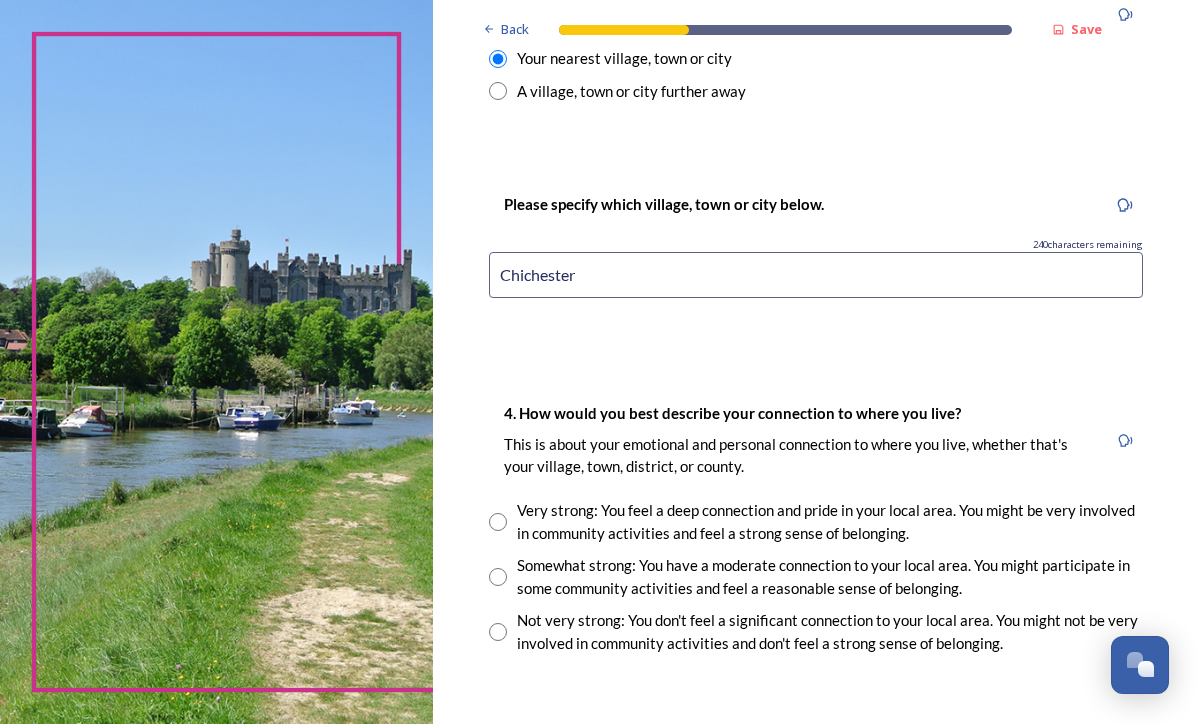 type on "Chichester" 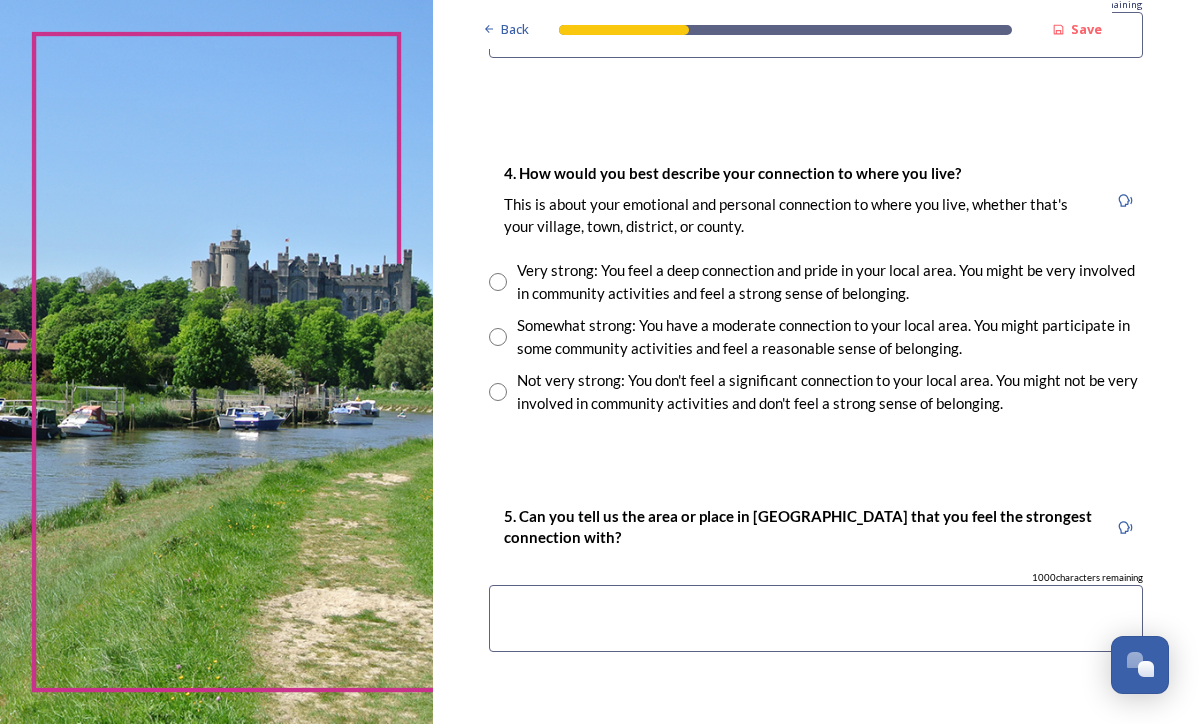 scroll, scrollTop: 1398, scrollLeft: 0, axis: vertical 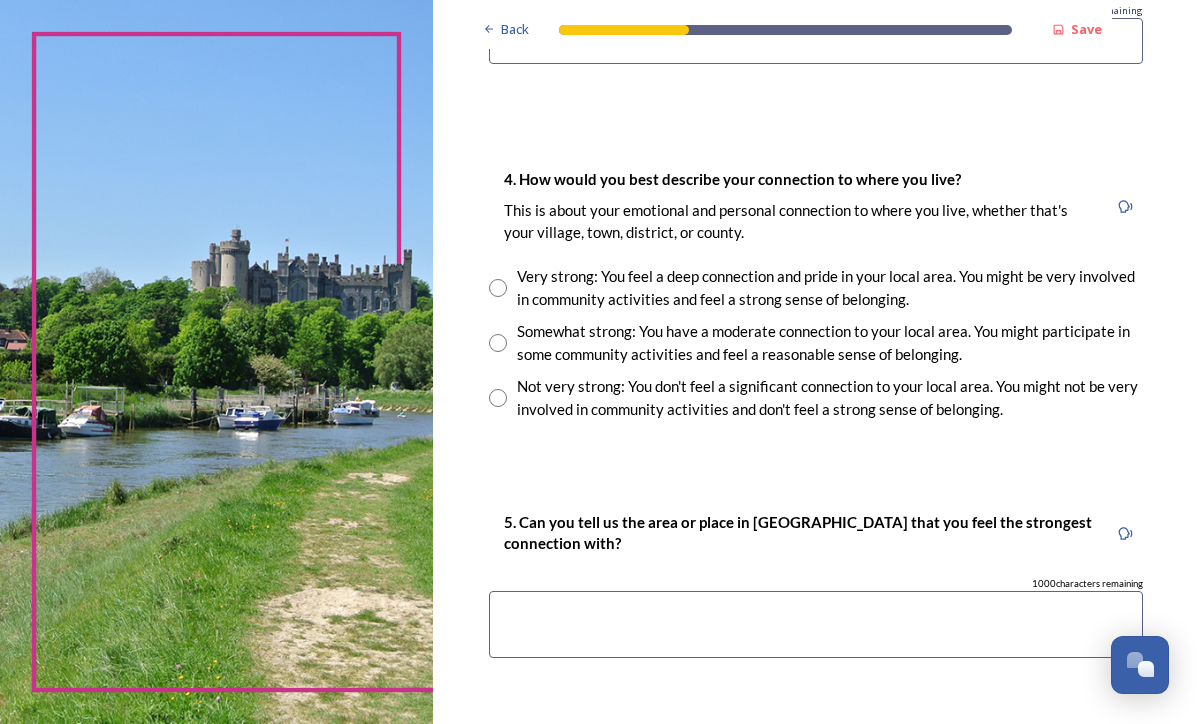 click at bounding box center [498, 343] 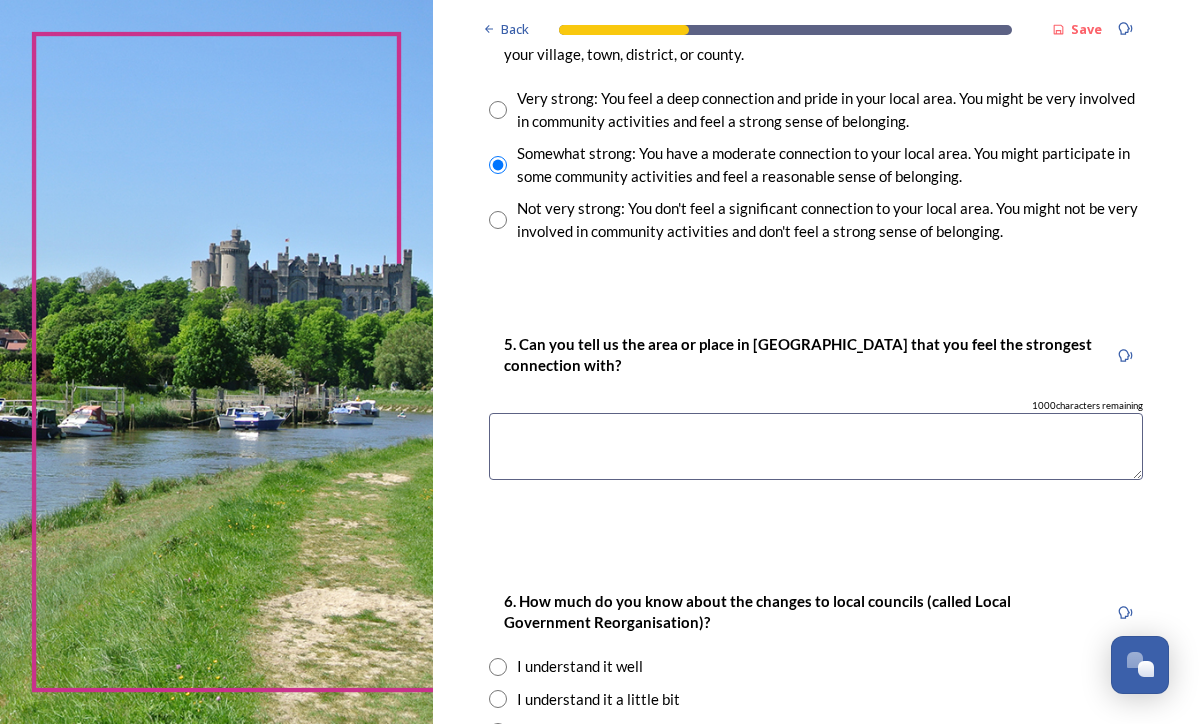 scroll, scrollTop: 1575, scrollLeft: 0, axis: vertical 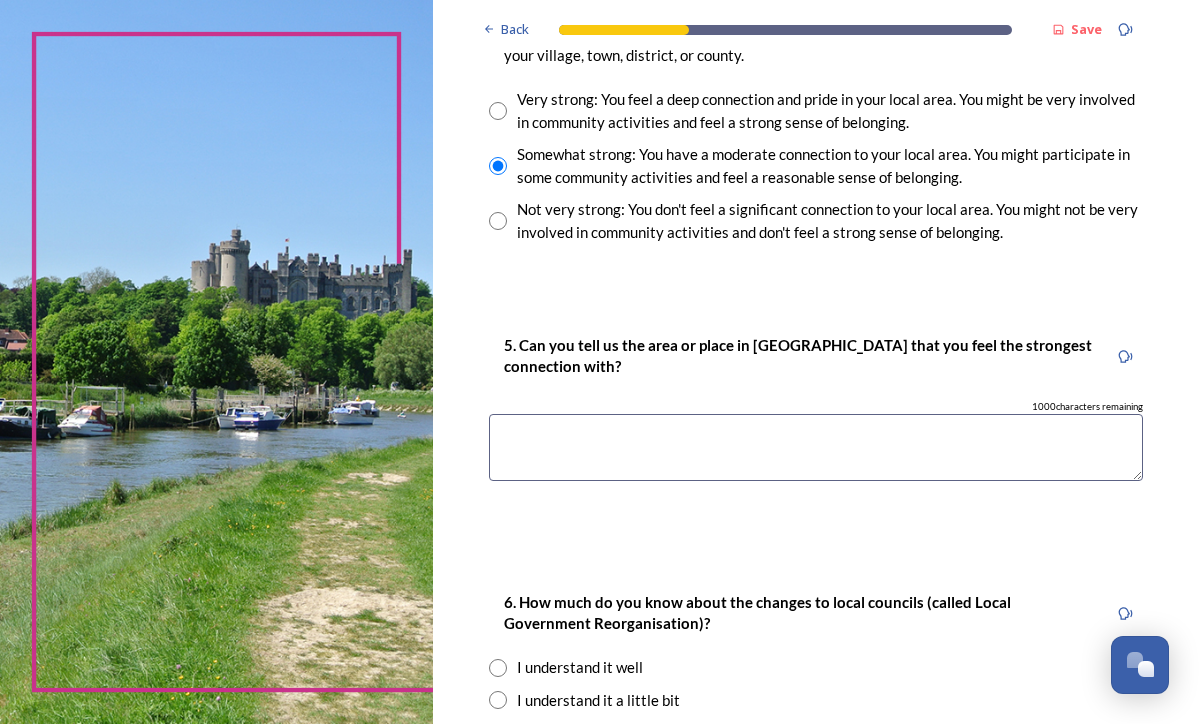 click at bounding box center [816, 447] 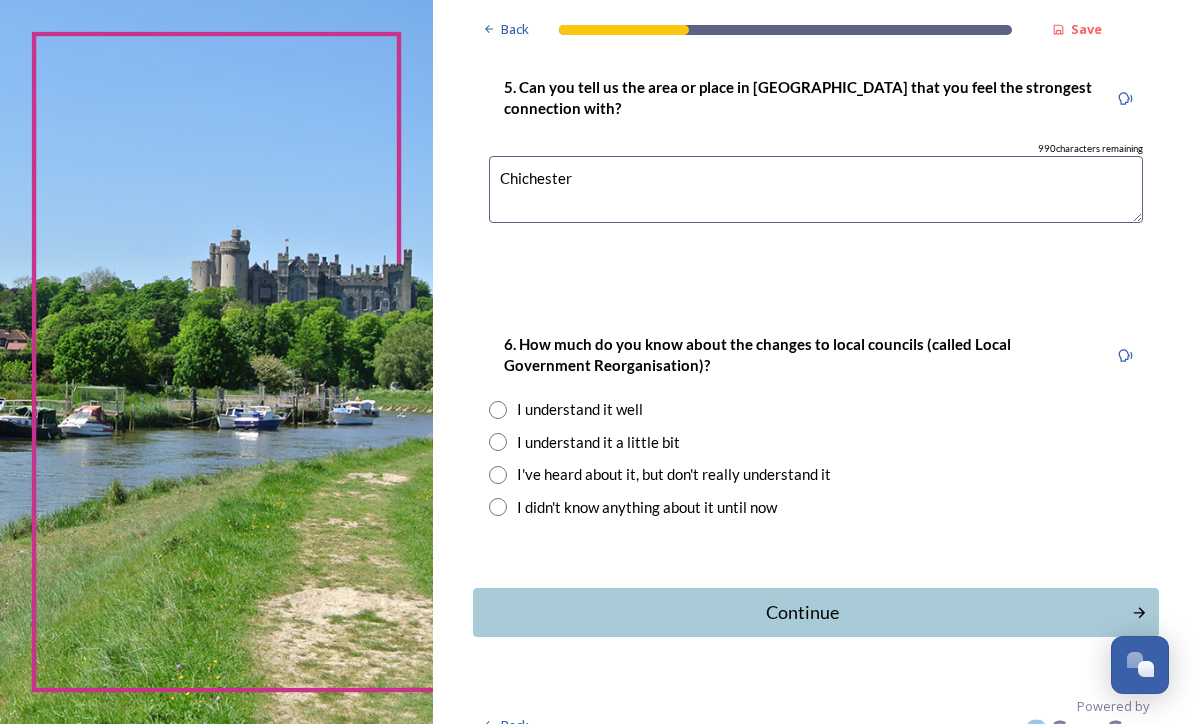 scroll, scrollTop: 1855, scrollLeft: 0, axis: vertical 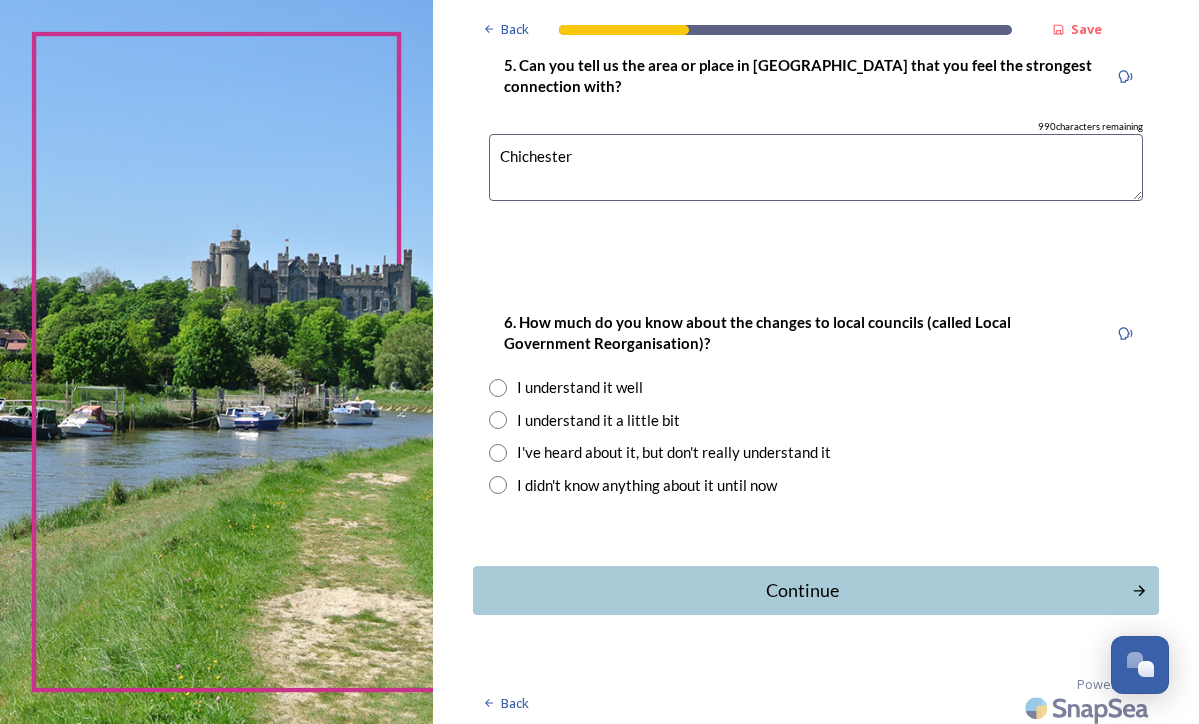 type on "Chichester" 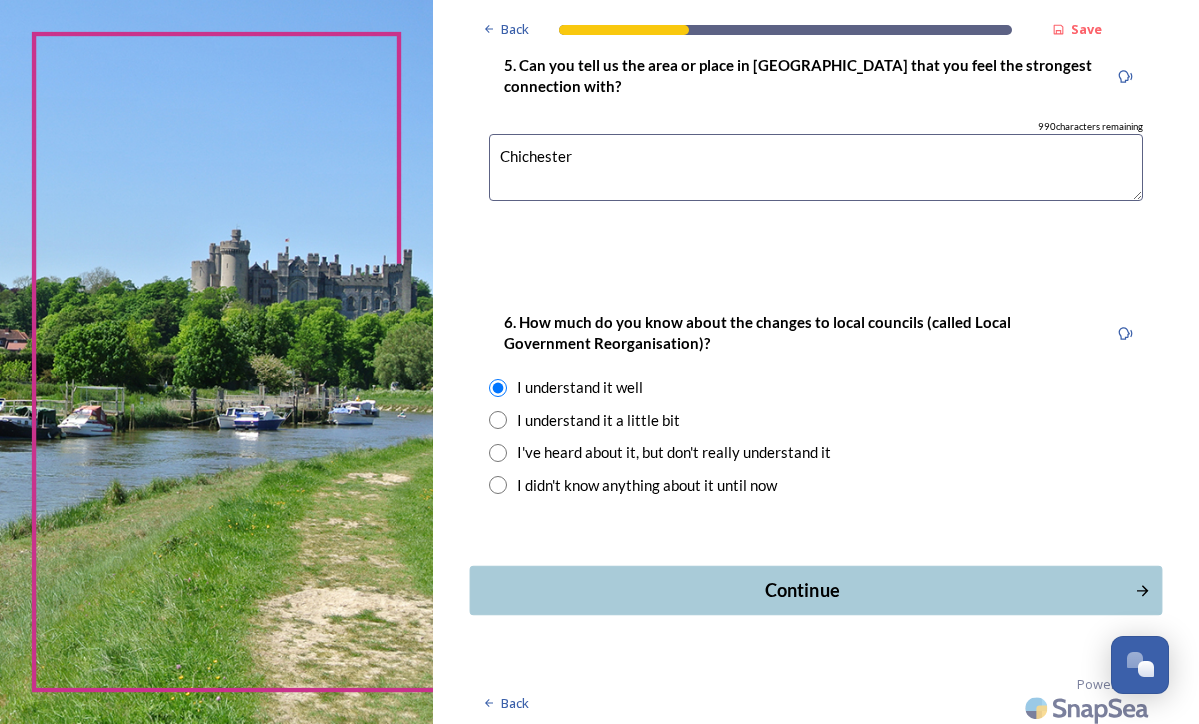 click on "Continue" at bounding box center [801, 590] 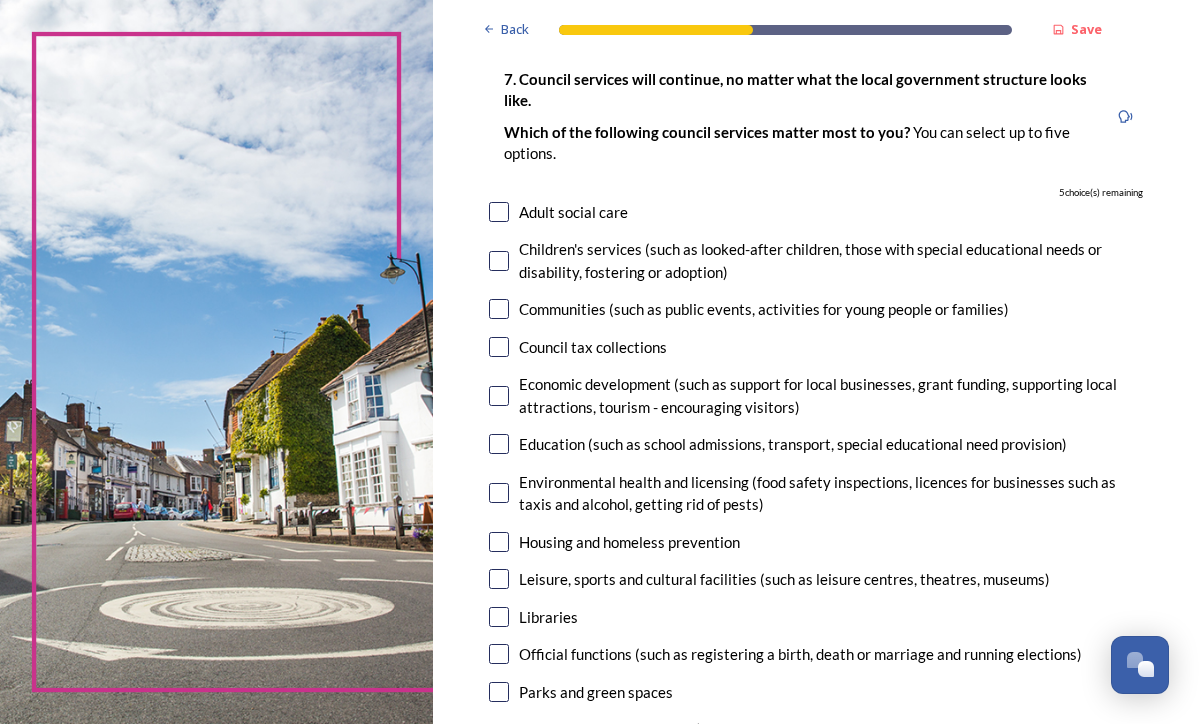 scroll, scrollTop: 140, scrollLeft: 0, axis: vertical 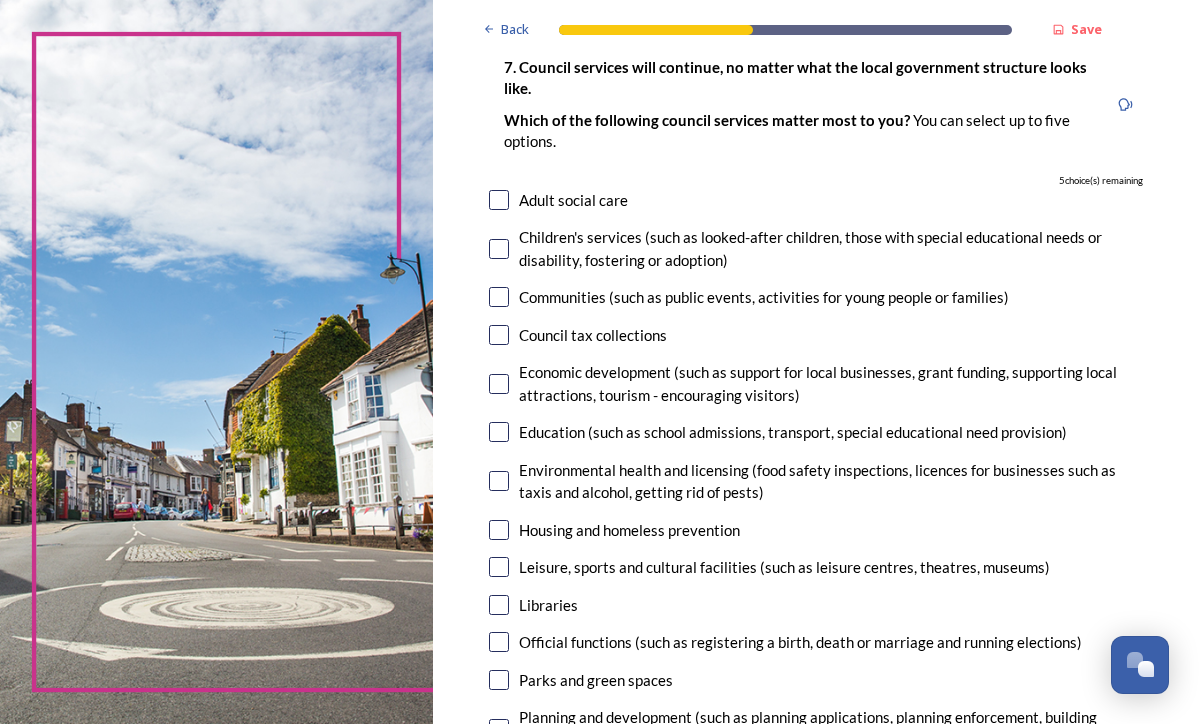 click at bounding box center [499, 297] 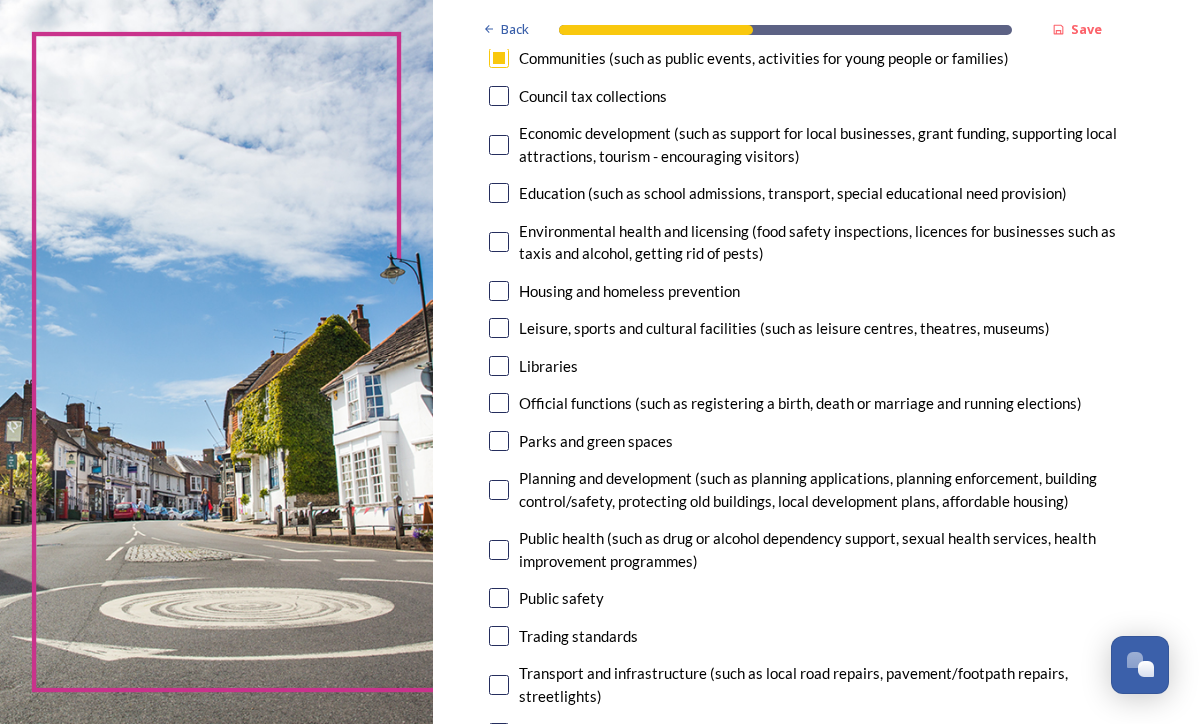 scroll, scrollTop: 389, scrollLeft: 0, axis: vertical 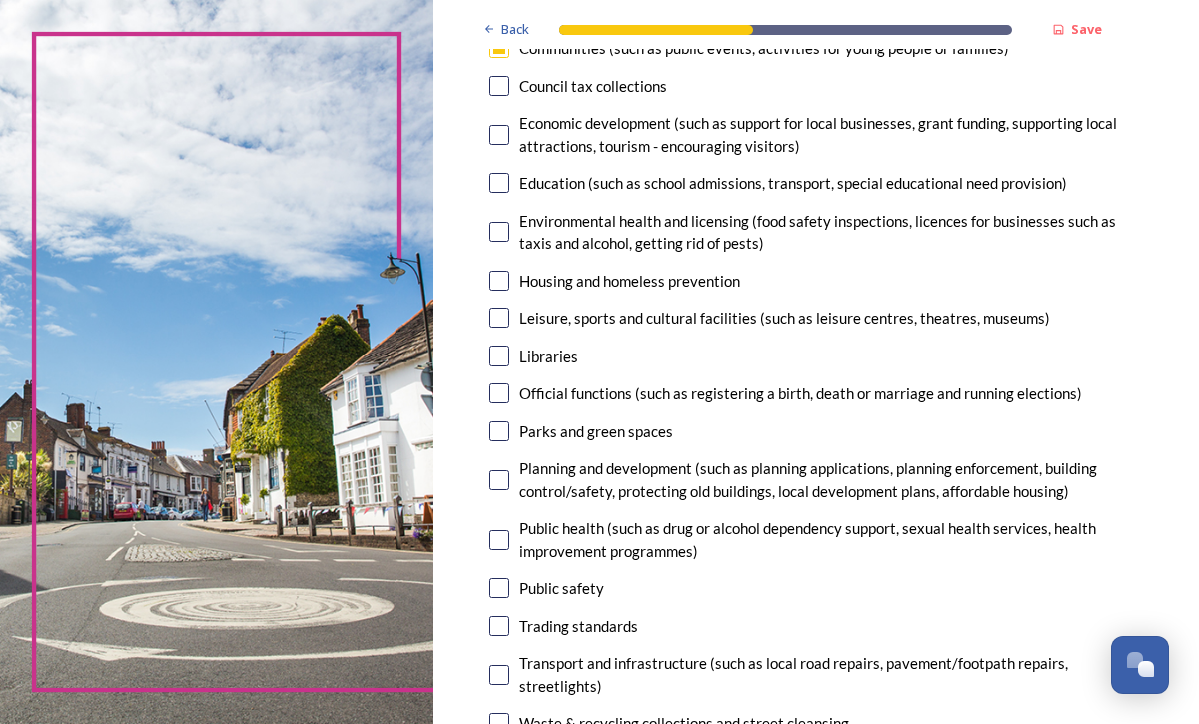 click at bounding box center (499, 318) 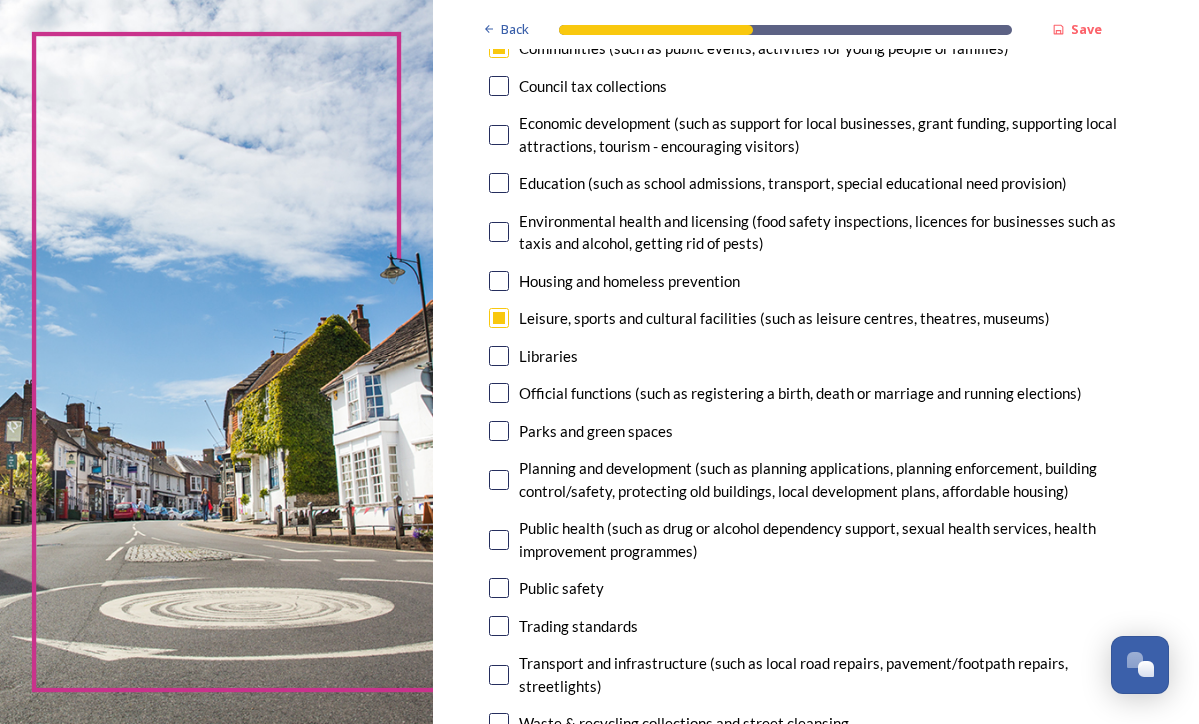 click at bounding box center [499, 356] 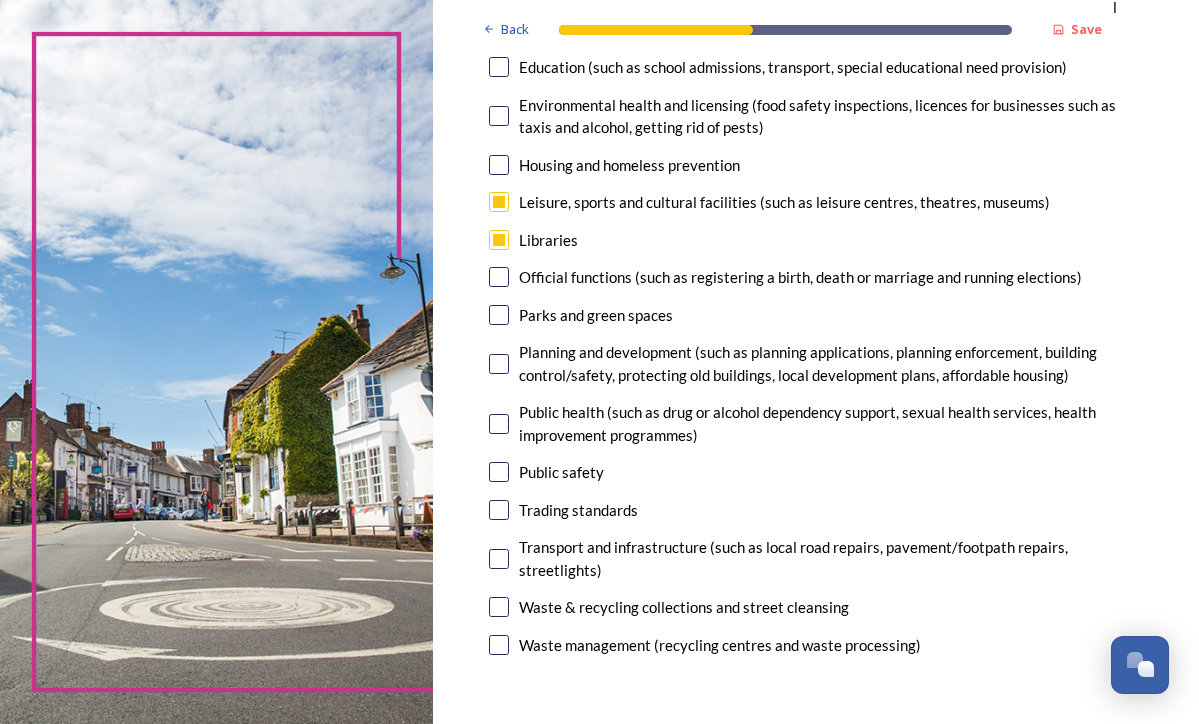 scroll, scrollTop: 525, scrollLeft: 0, axis: vertical 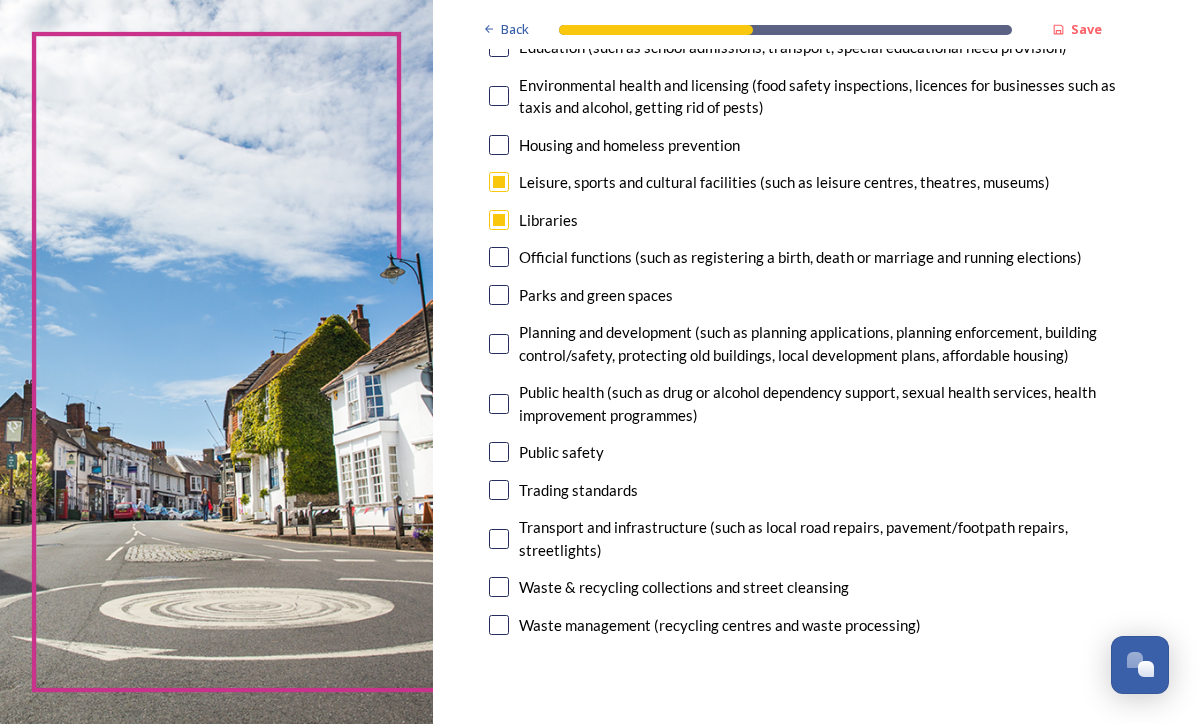 click at bounding box center [499, 295] 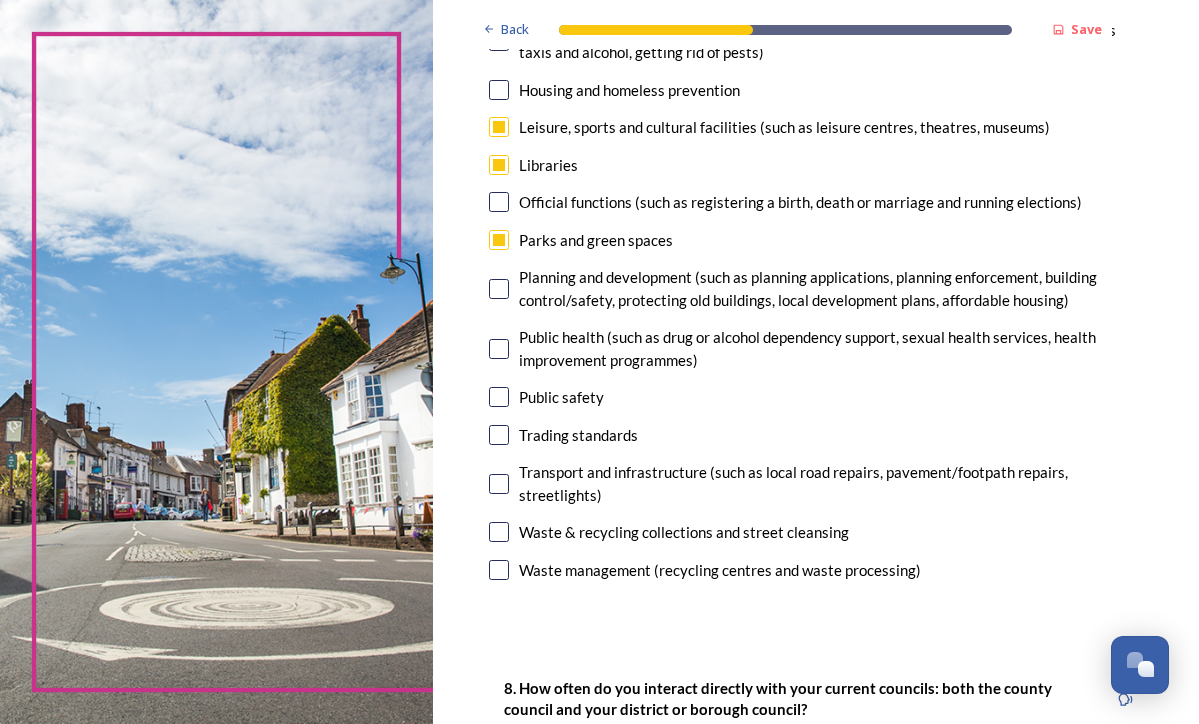 scroll, scrollTop: 617, scrollLeft: 0, axis: vertical 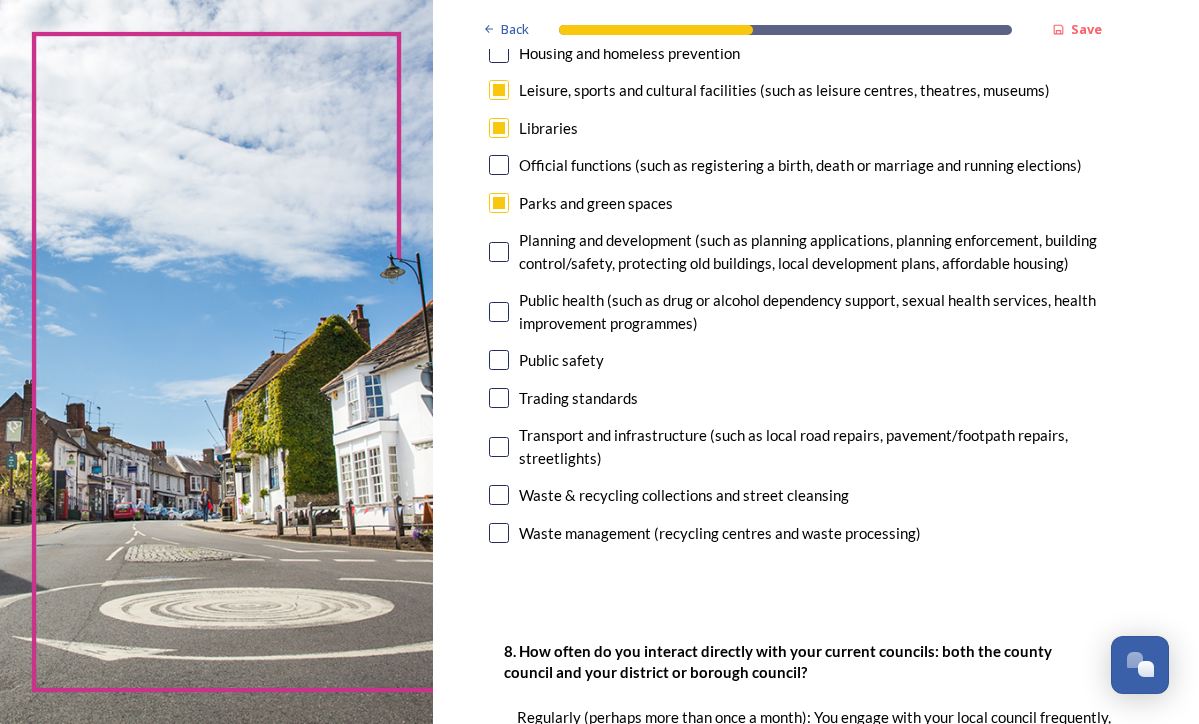 click at bounding box center (499, 495) 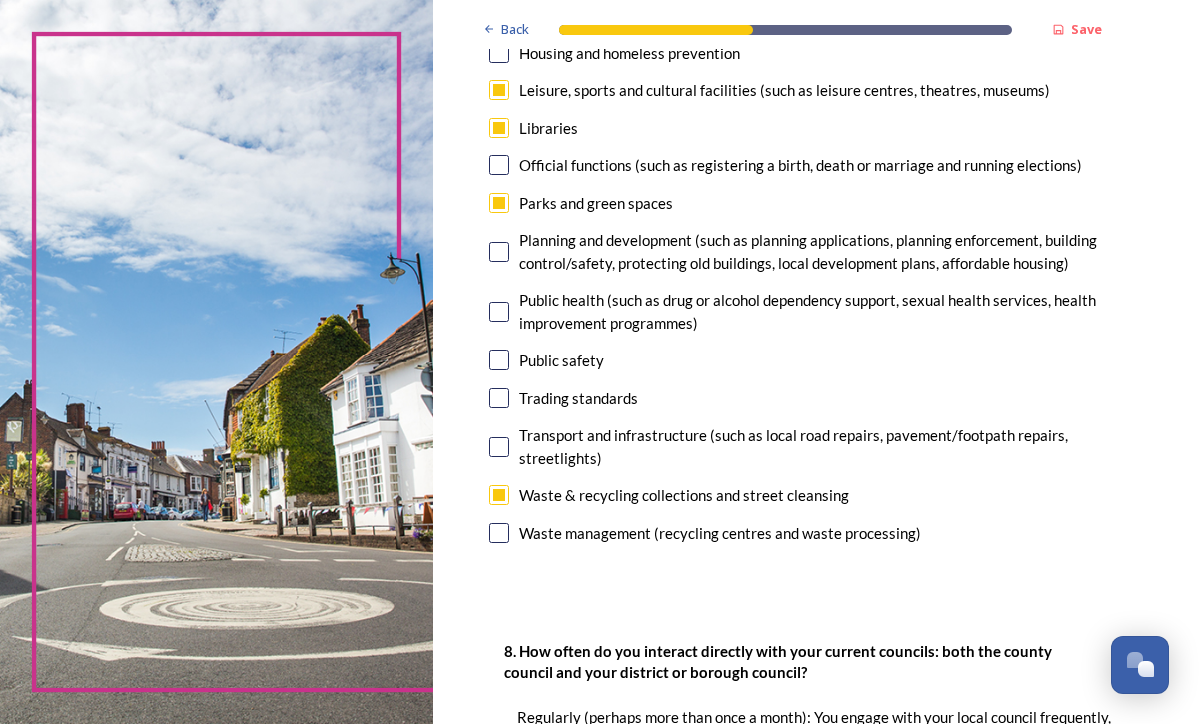 click at bounding box center (499, 533) 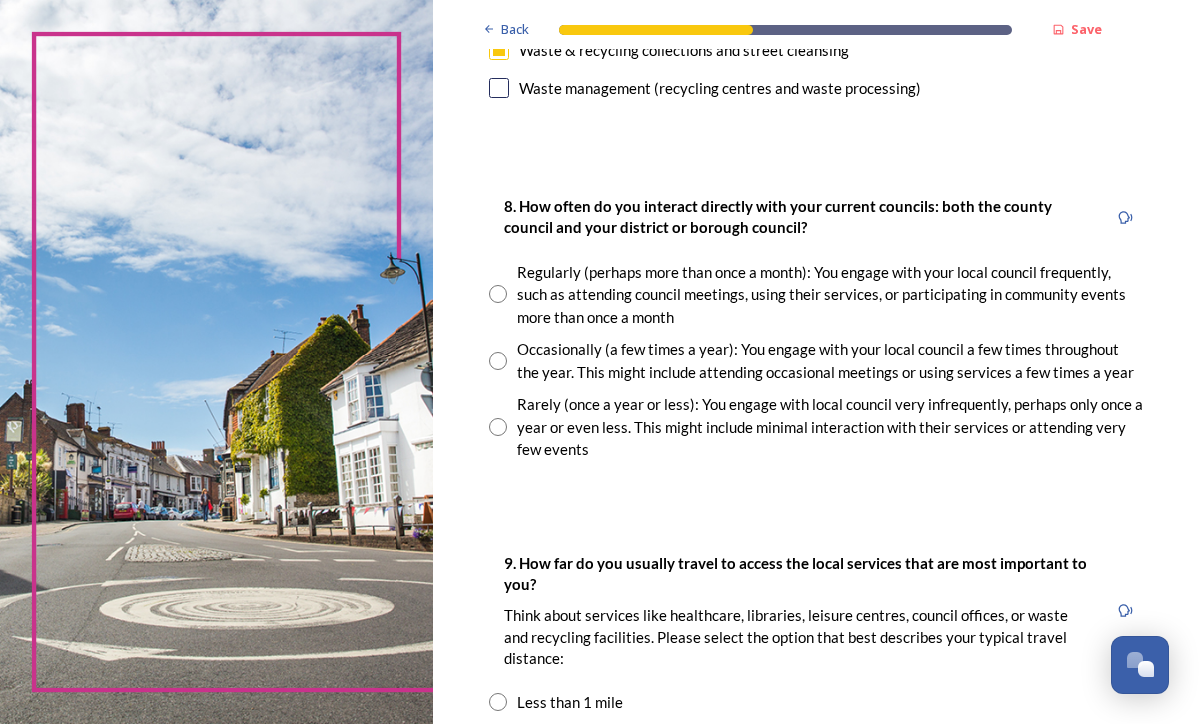 scroll, scrollTop: 1061, scrollLeft: 0, axis: vertical 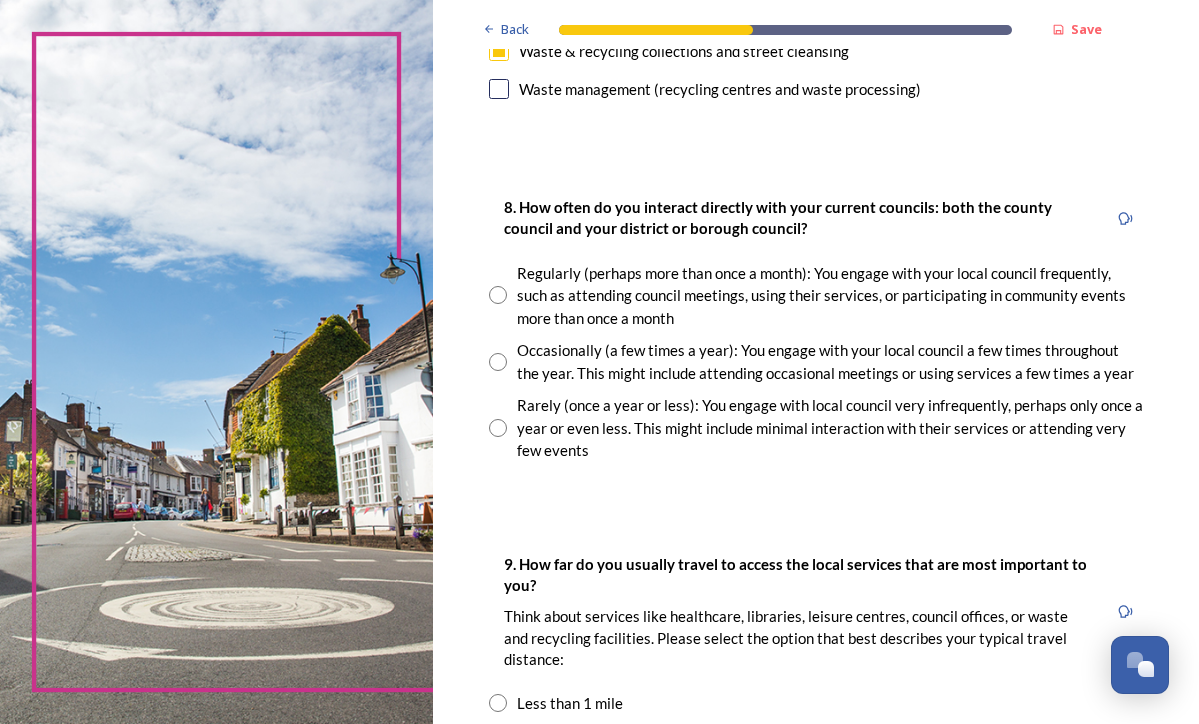 click at bounding box center [498, 362] 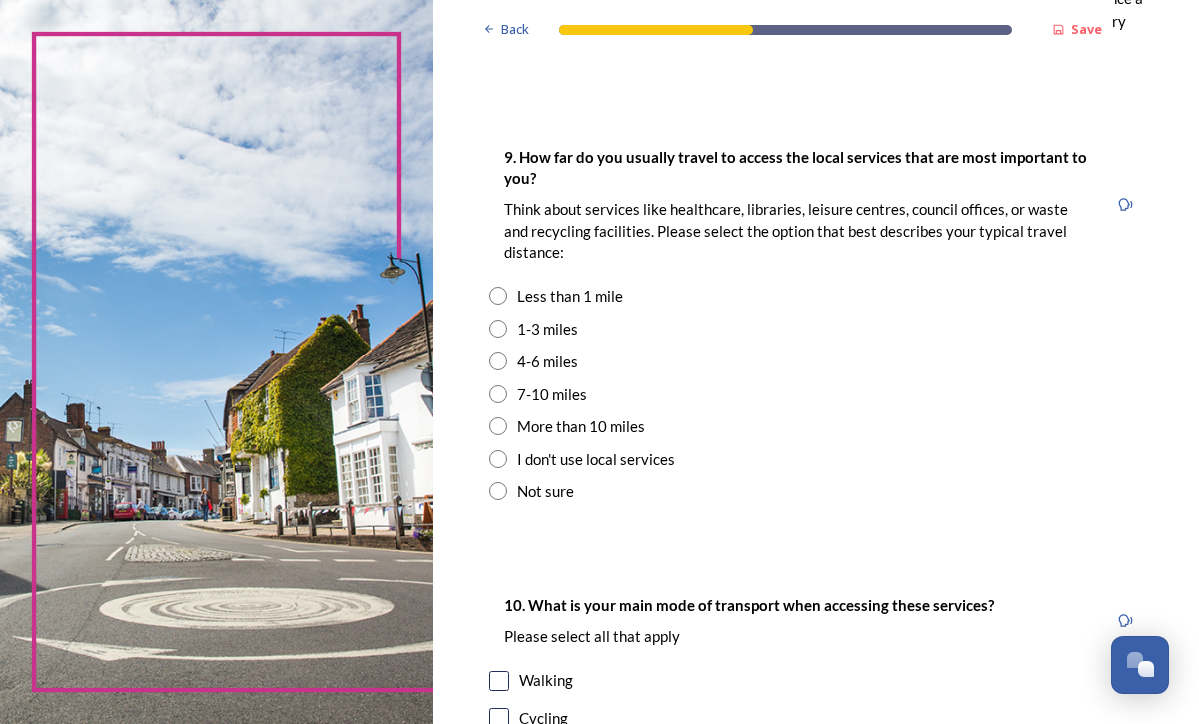 scroll, scrollTop: 1476, scrollLeft: 0, axis: vertical 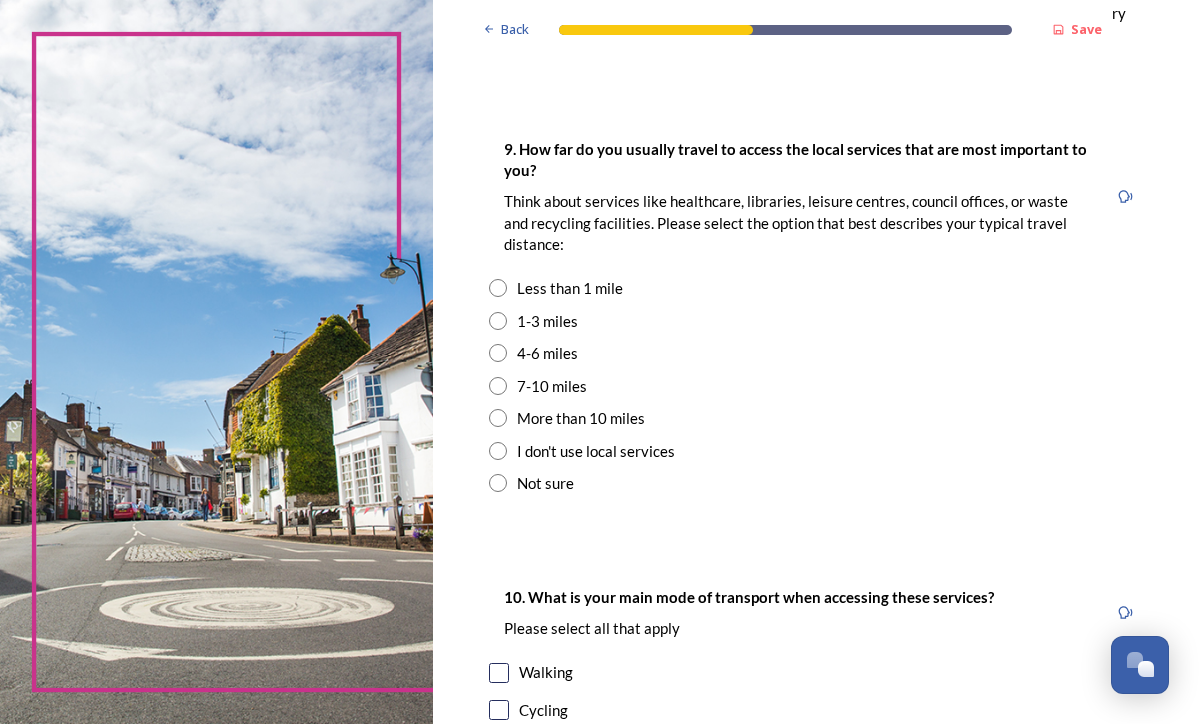 click on "Less than 1 mile" at bounding box center [570, 288] 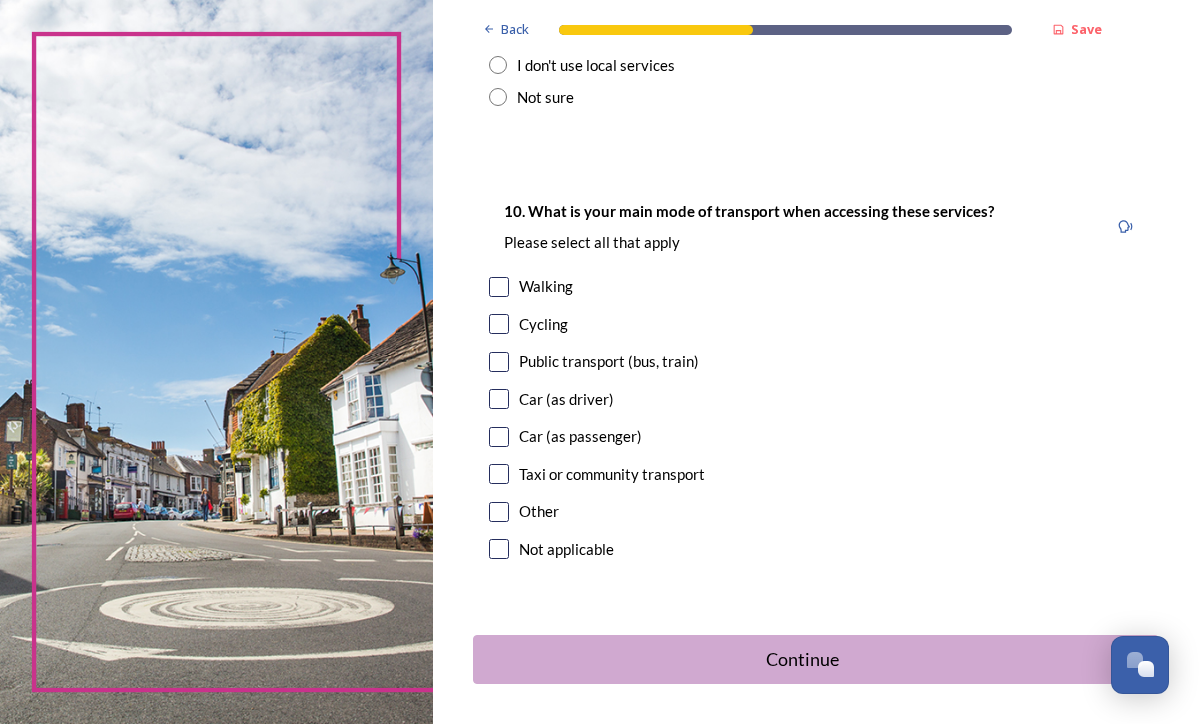 scroll, scrollTop: 1866, scrollLeft: 0, axis: vertical 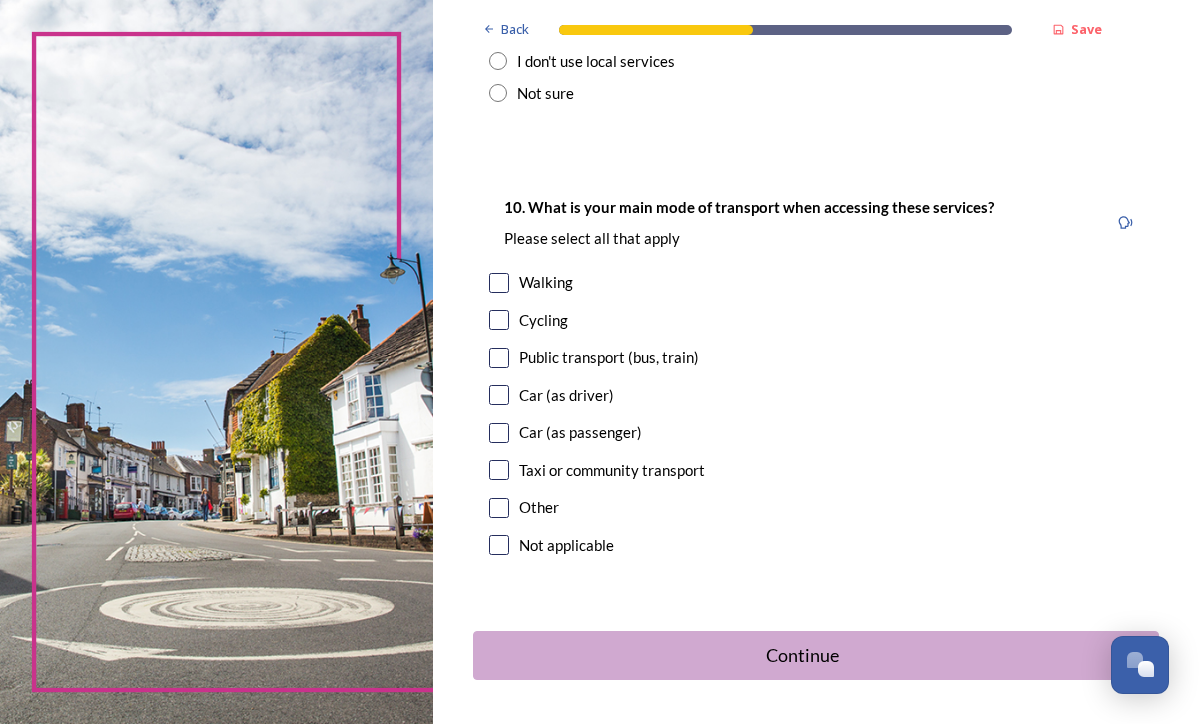 click on "Walking" at bounding box center [546, 282] 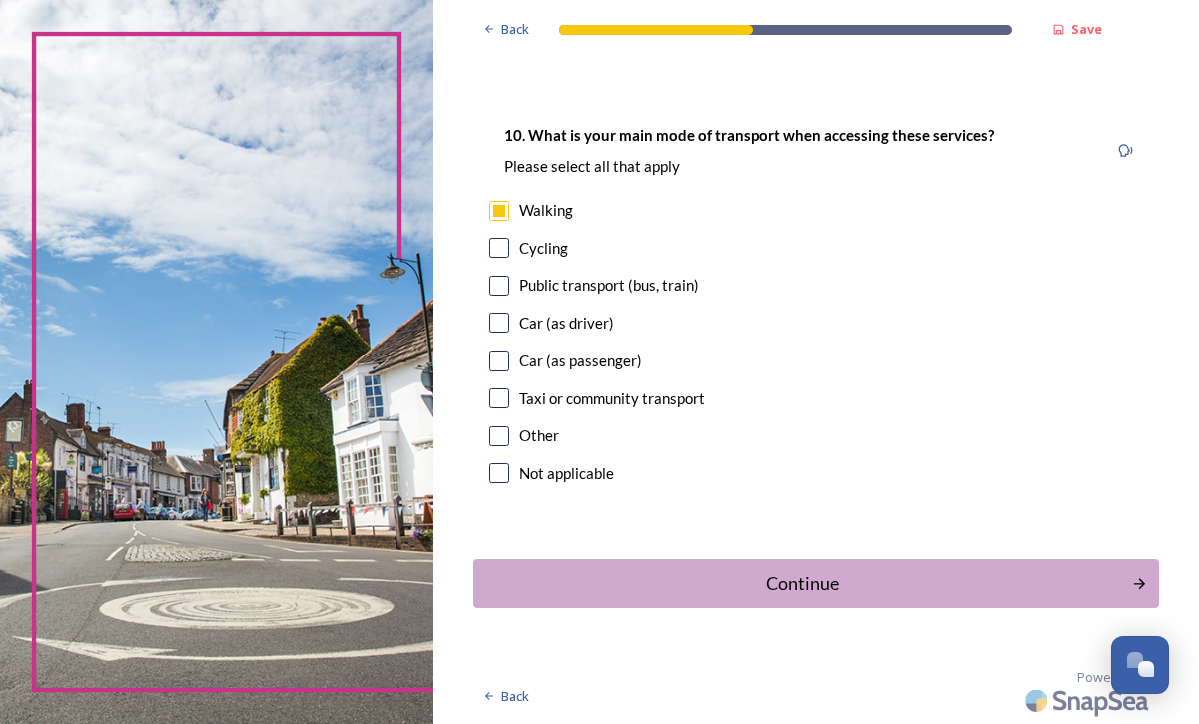 scroll, scrollTop: 1954, scrollLeft: 0, axis: vertical 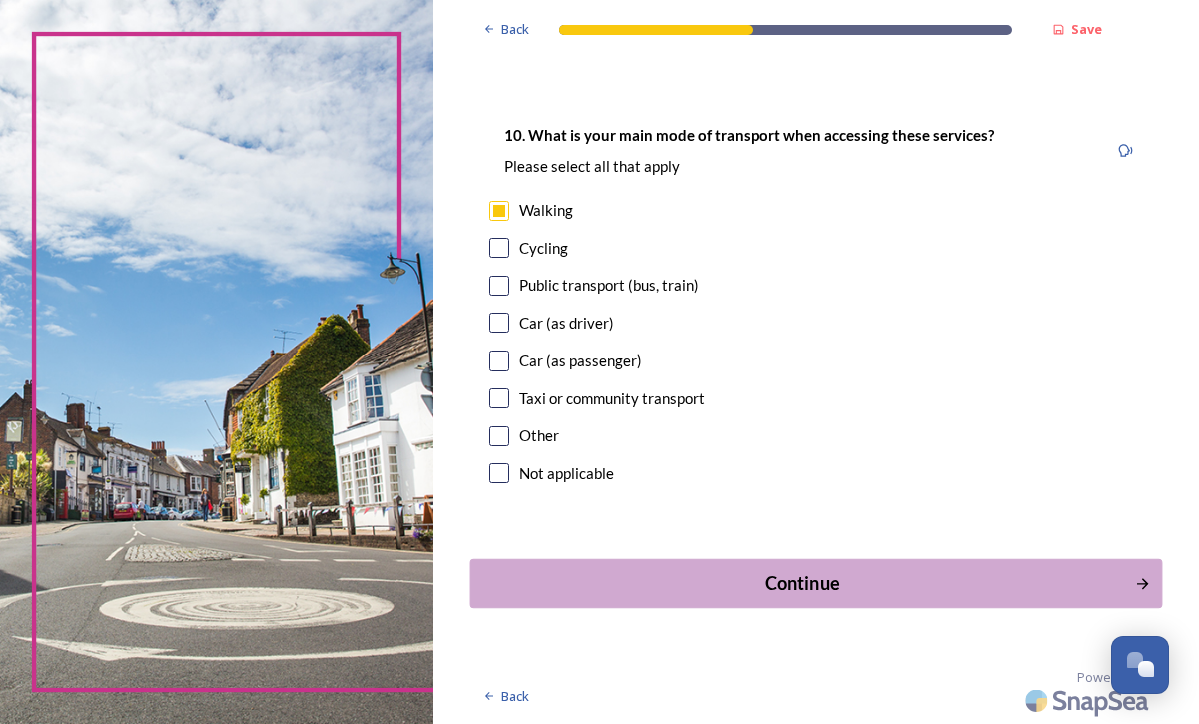 click on "Continue" at bounding box center (801, 583) 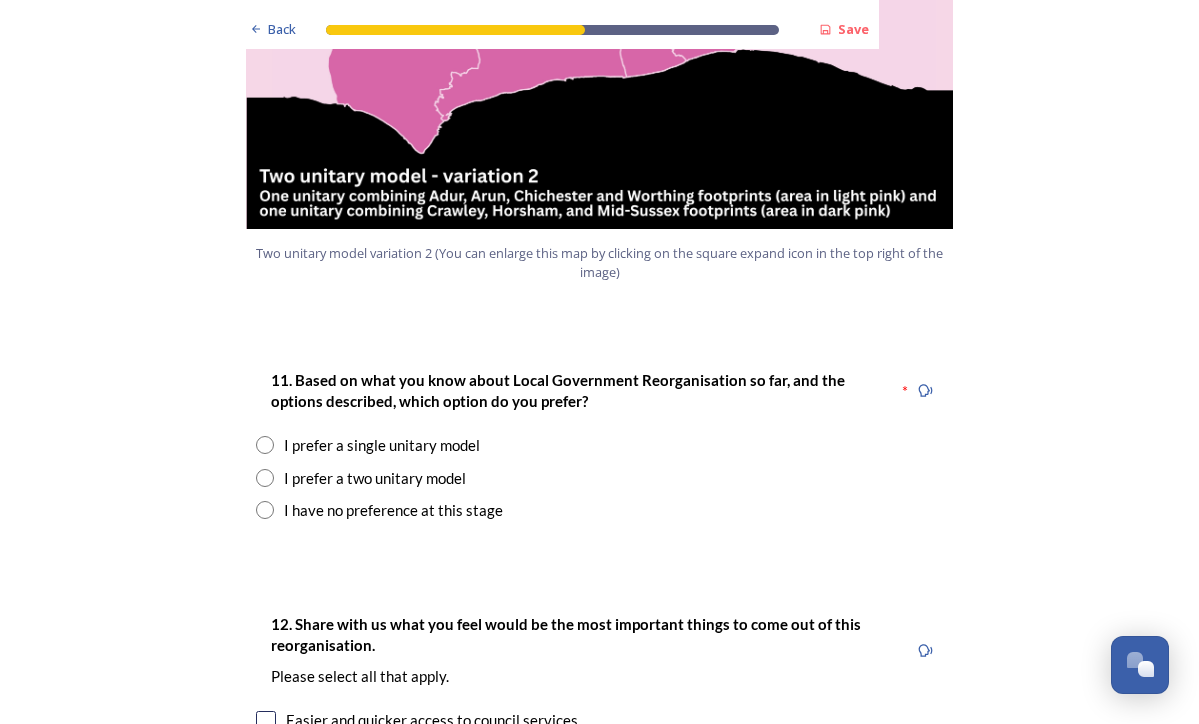 scroll, scrollTop: 2444, scrollLeft: 0, axis: vertical 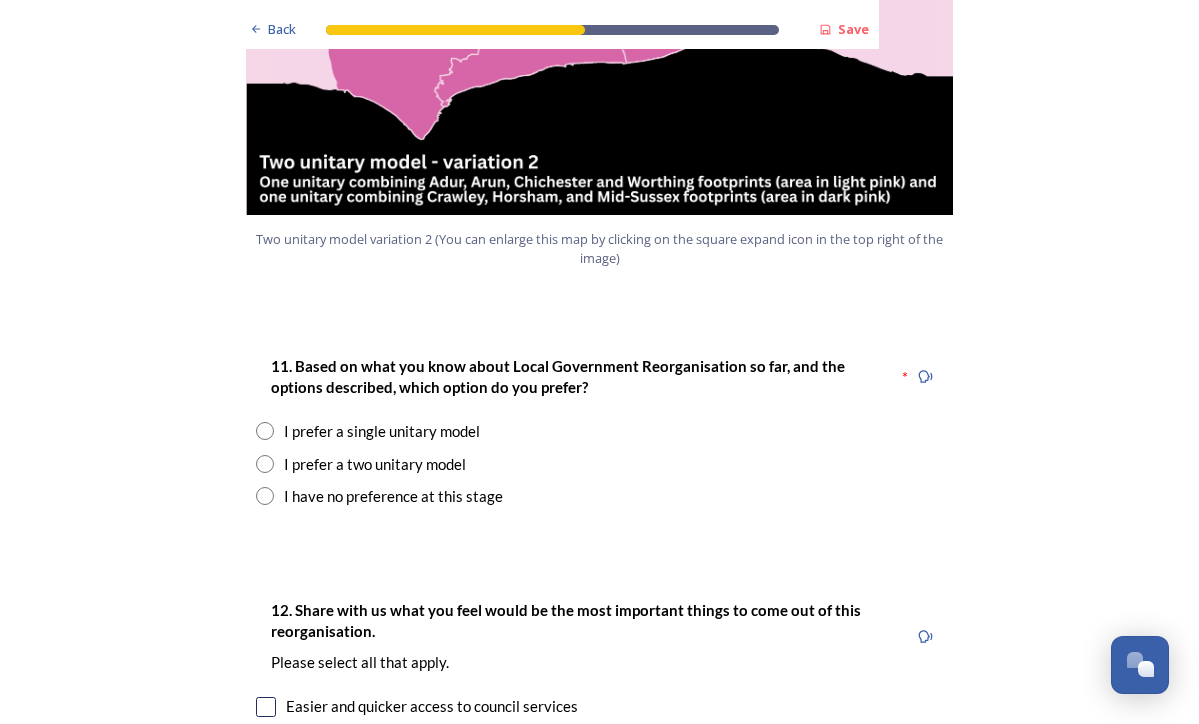 click at bounding box center [265, 431] 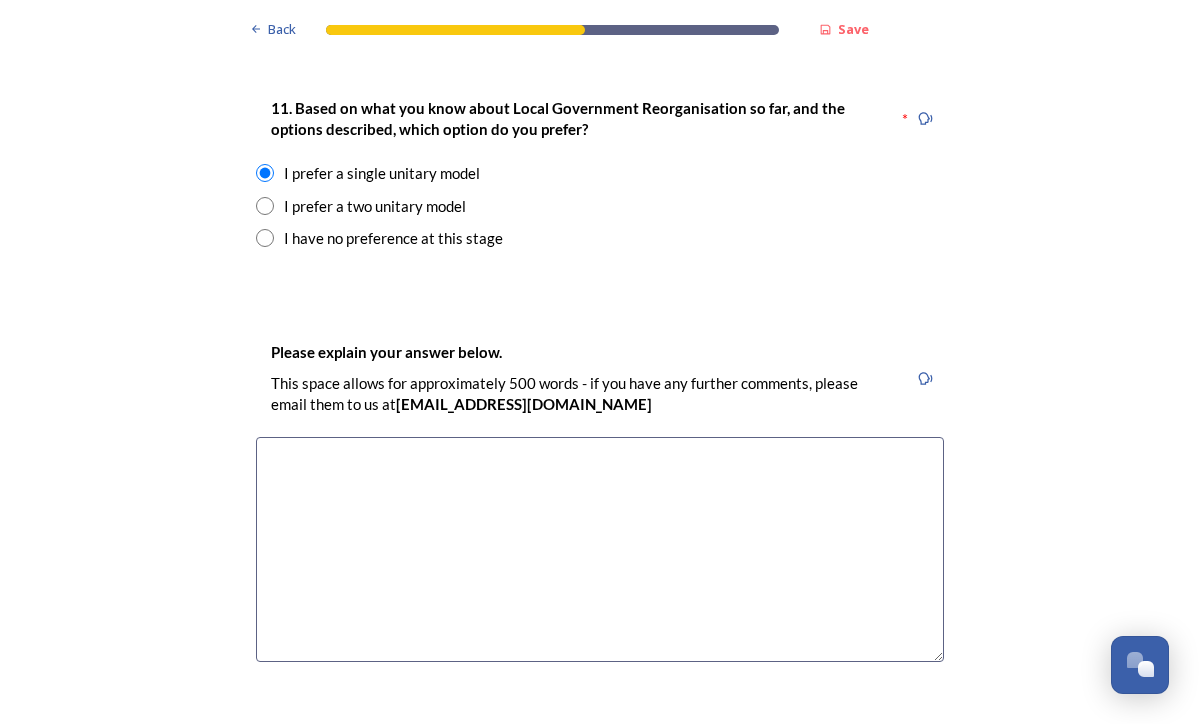 scroll, scrollTop: 2703, scrollLeft: 0, axis: vertical 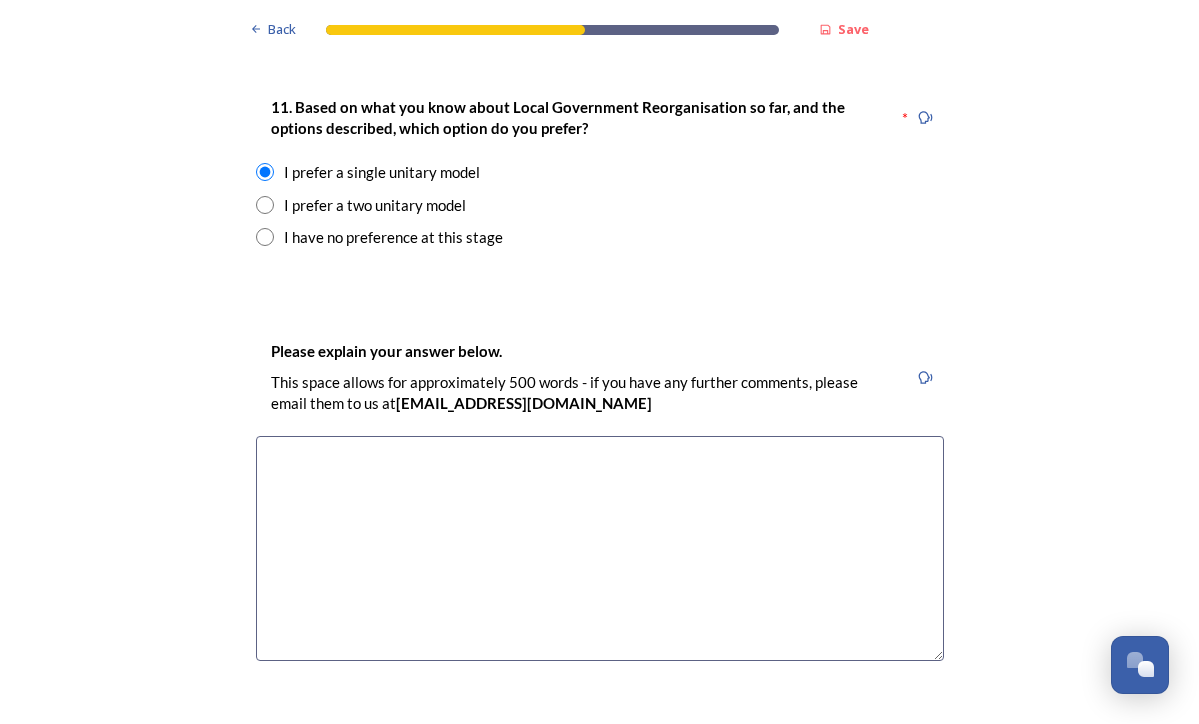 click at bounding box center [600, 548] 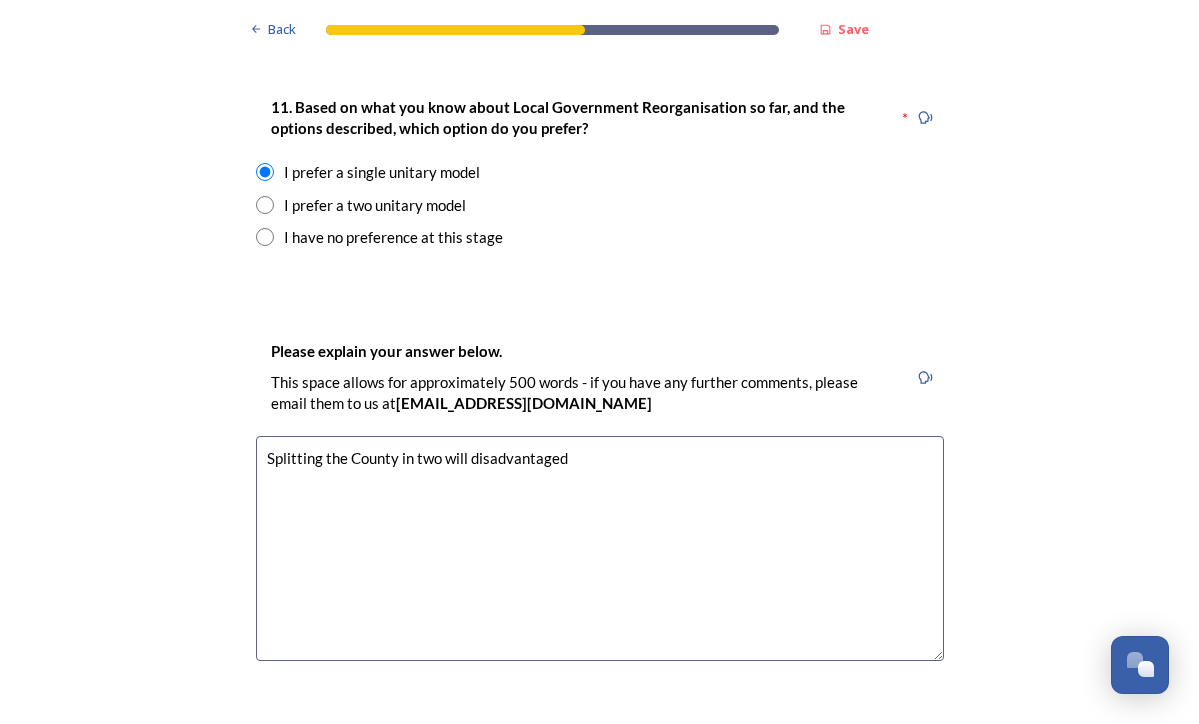 drag, startPoint x: 467, startPoint y: 445, endPoint x: 526, endPoint y: 445, distance: 59 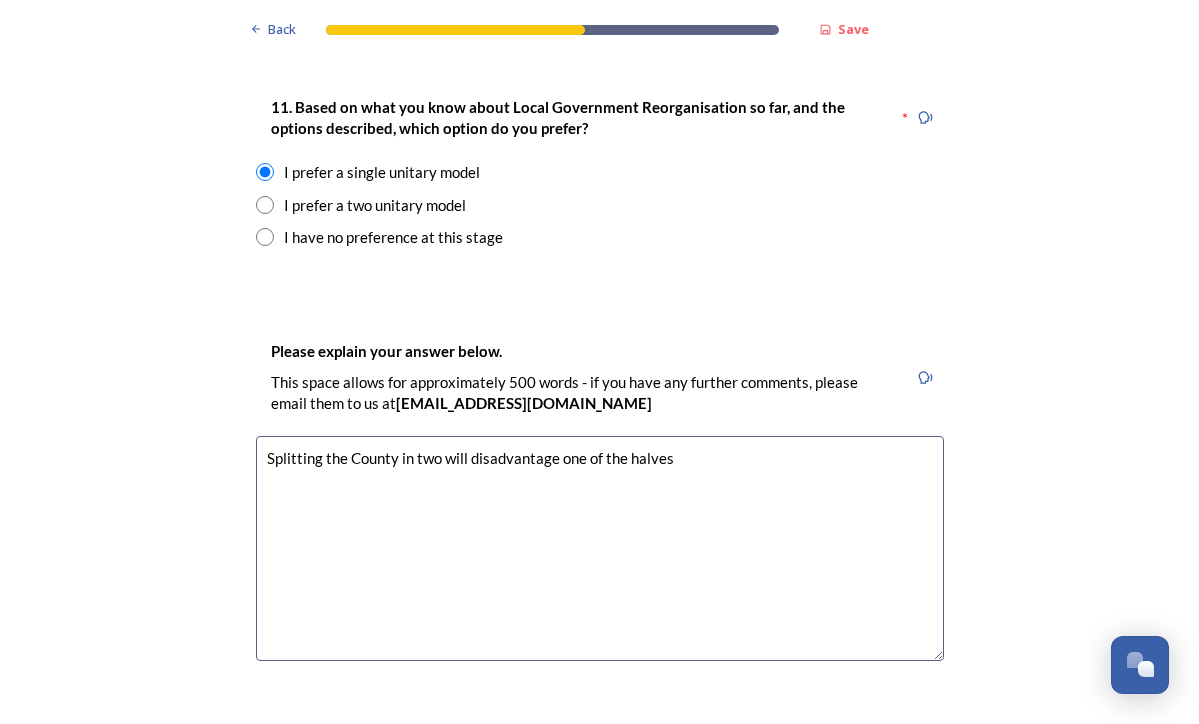 click on "Splitting the County in two will disadvantage one of thehalves" at bounding box center [600, 548] 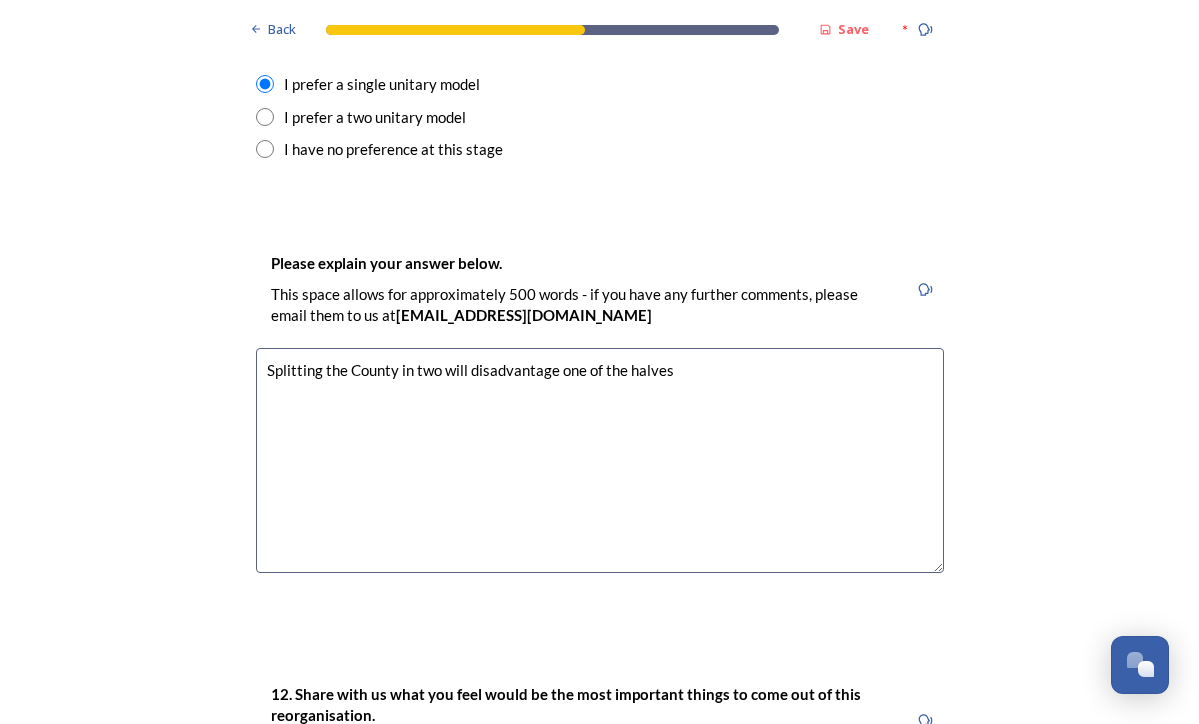click on "Splitting the County in two will disadvantage one of the halves" at bounding box center [600, 460] 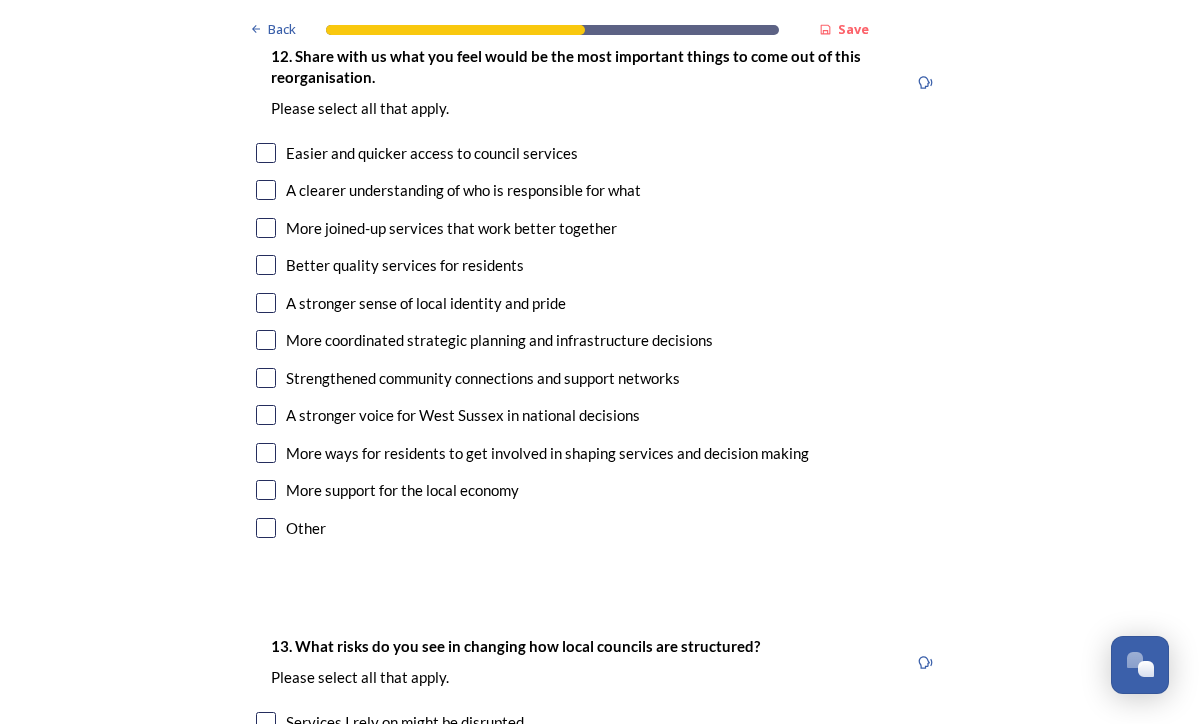 scroll, scrollTop: 3430, scrollLeft: 0, axis: vertical 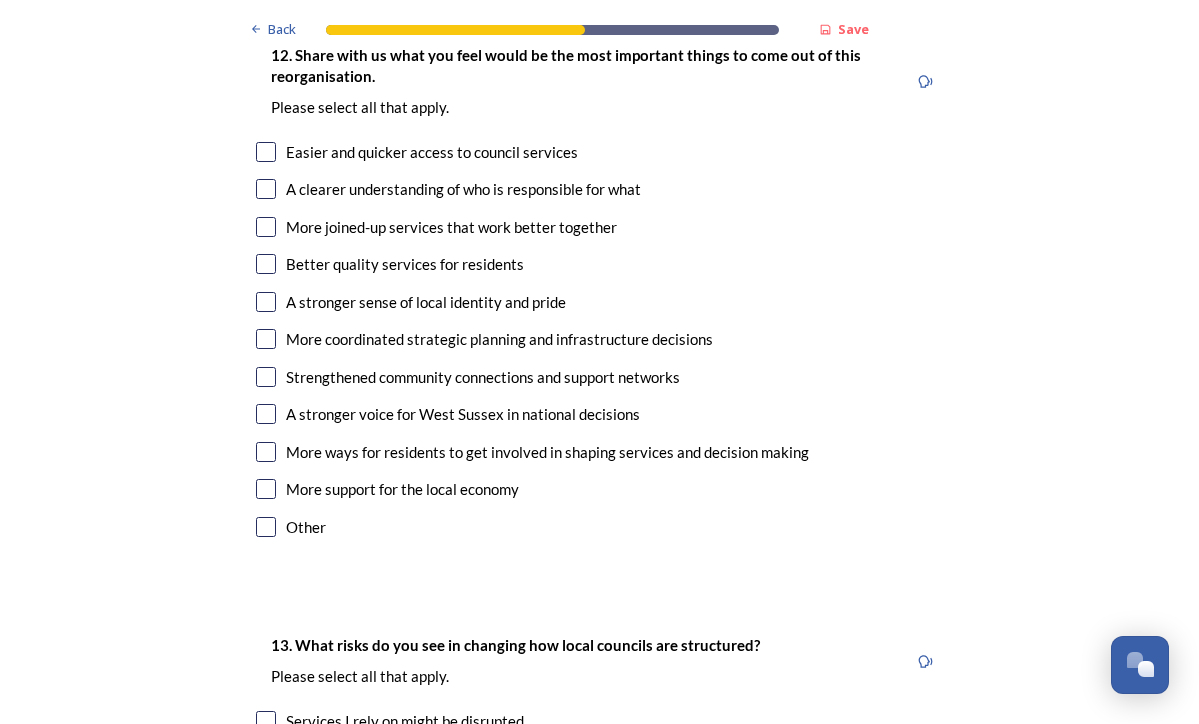 type on "Splitting the County in two will disadvantage one of the halves" 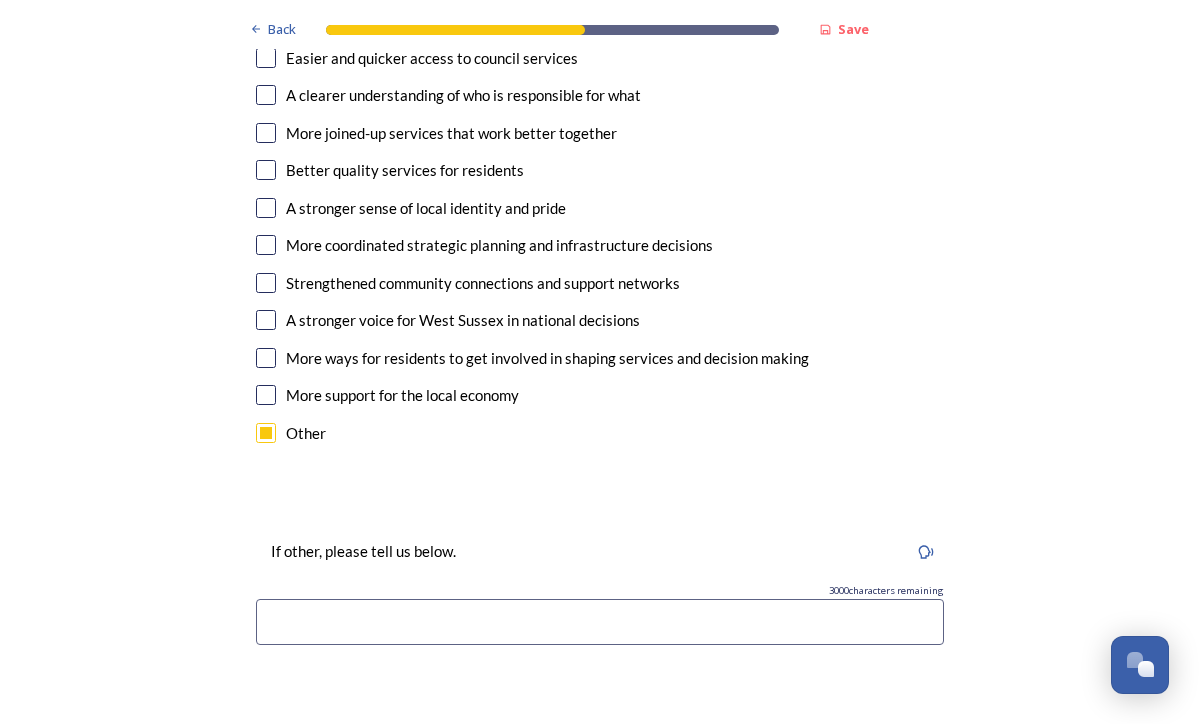 scroll, scrollTop: 3529, scrollLeft: 0, axis: vertical 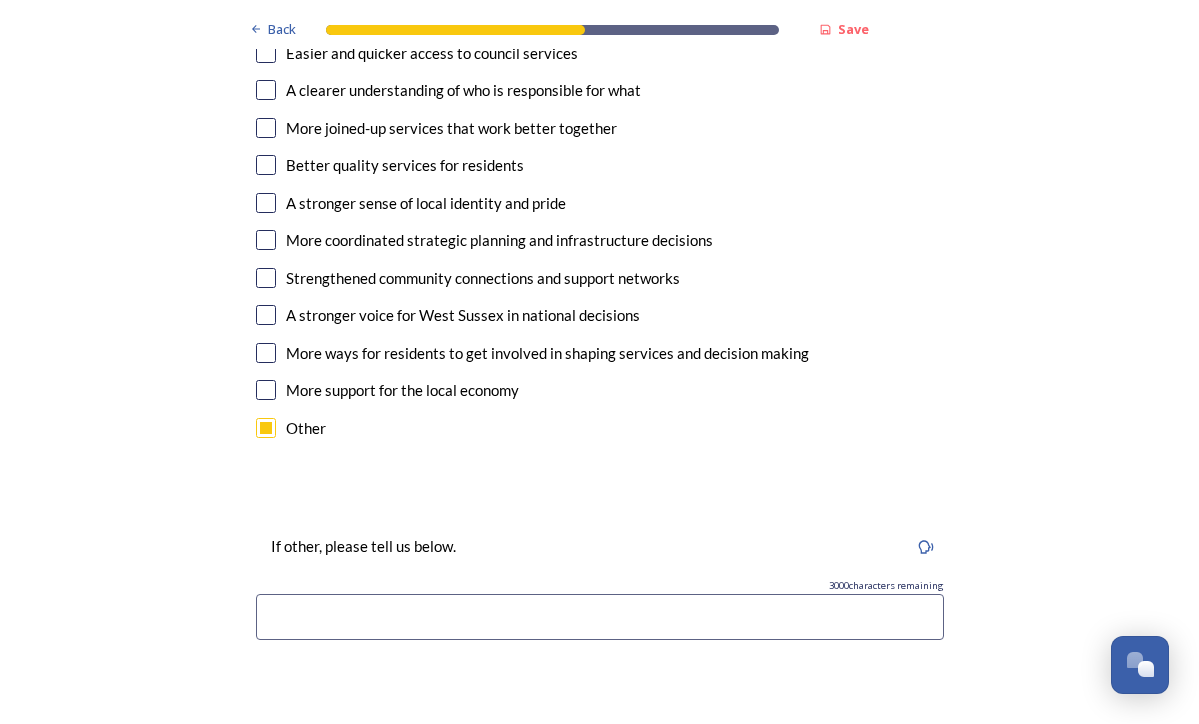 click at bounding box center [600, 617] 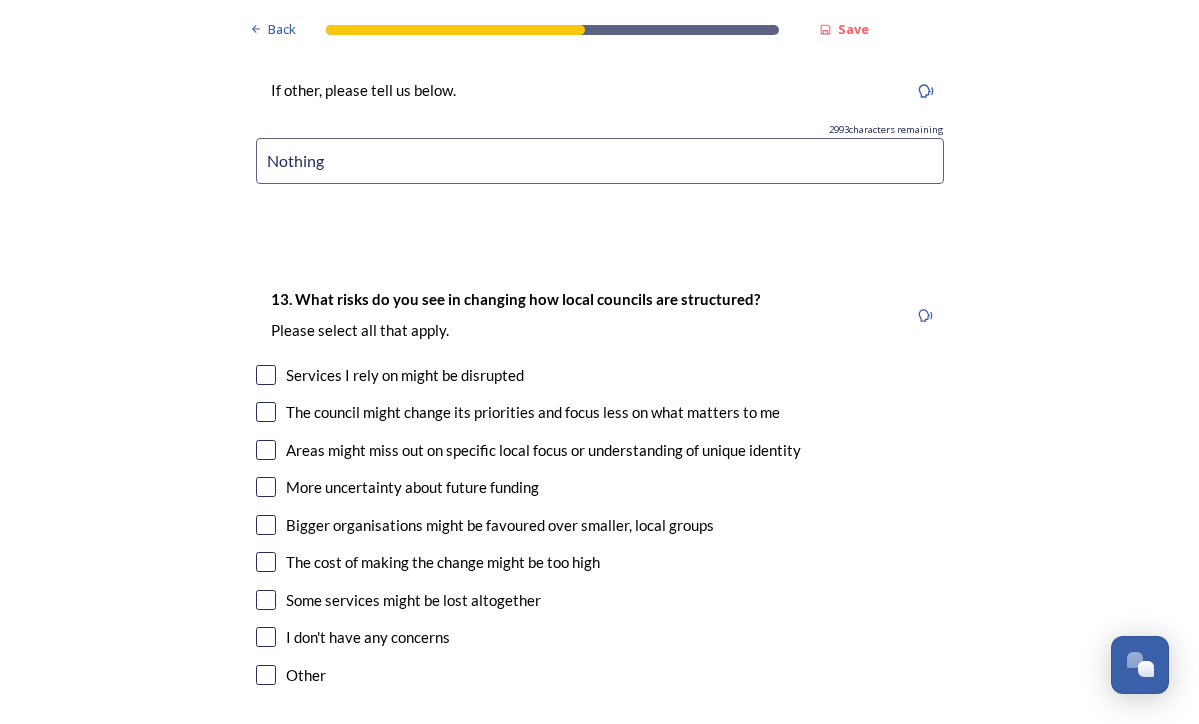 scroll, scrollTop: 4009, scrollLeft: 0, axis: vertical 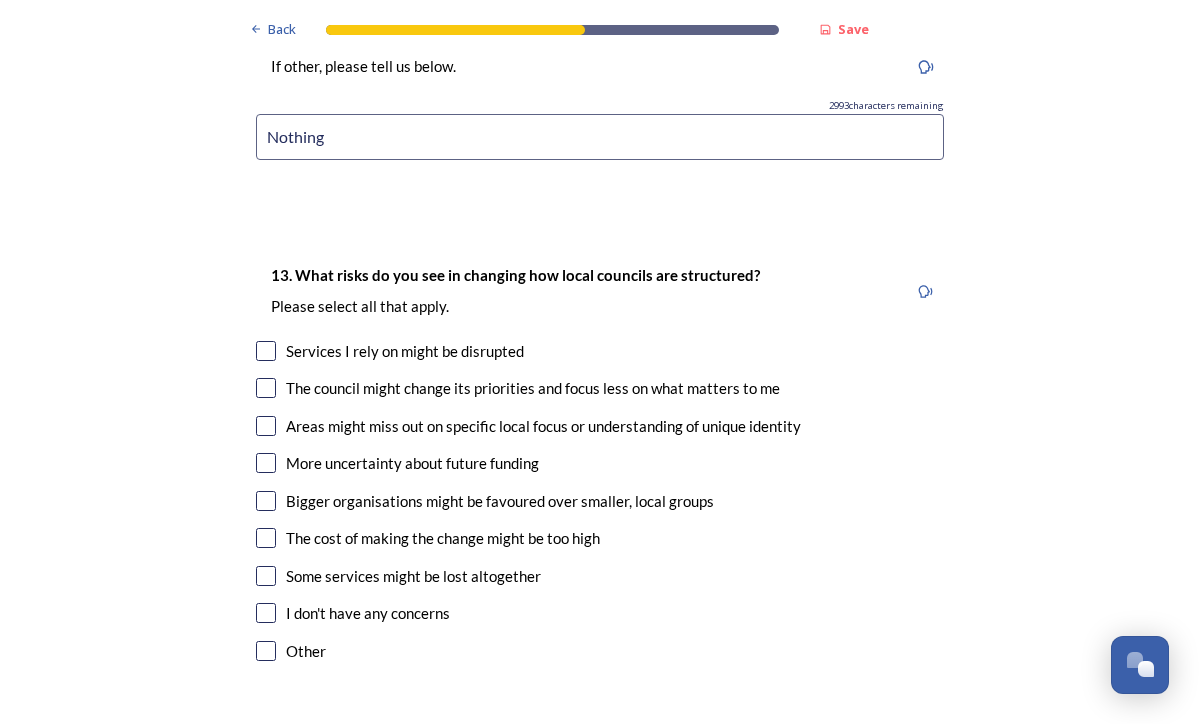 type on "Nothing" 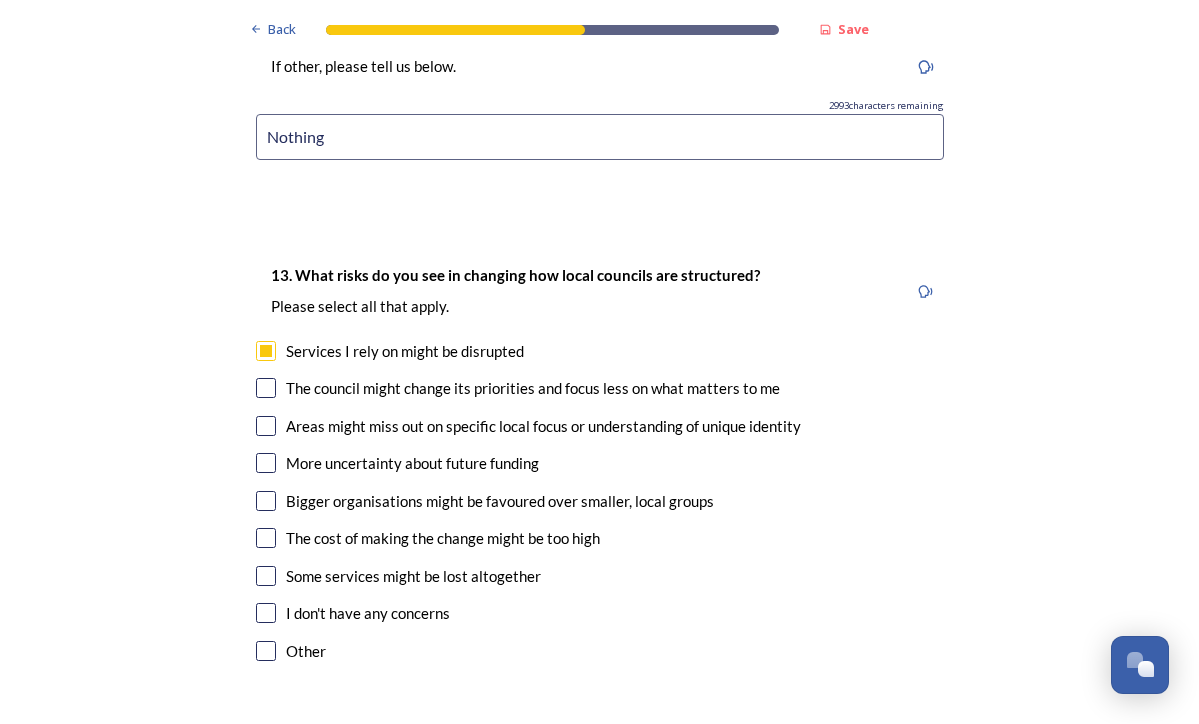 click at bounding box center (266, 388) 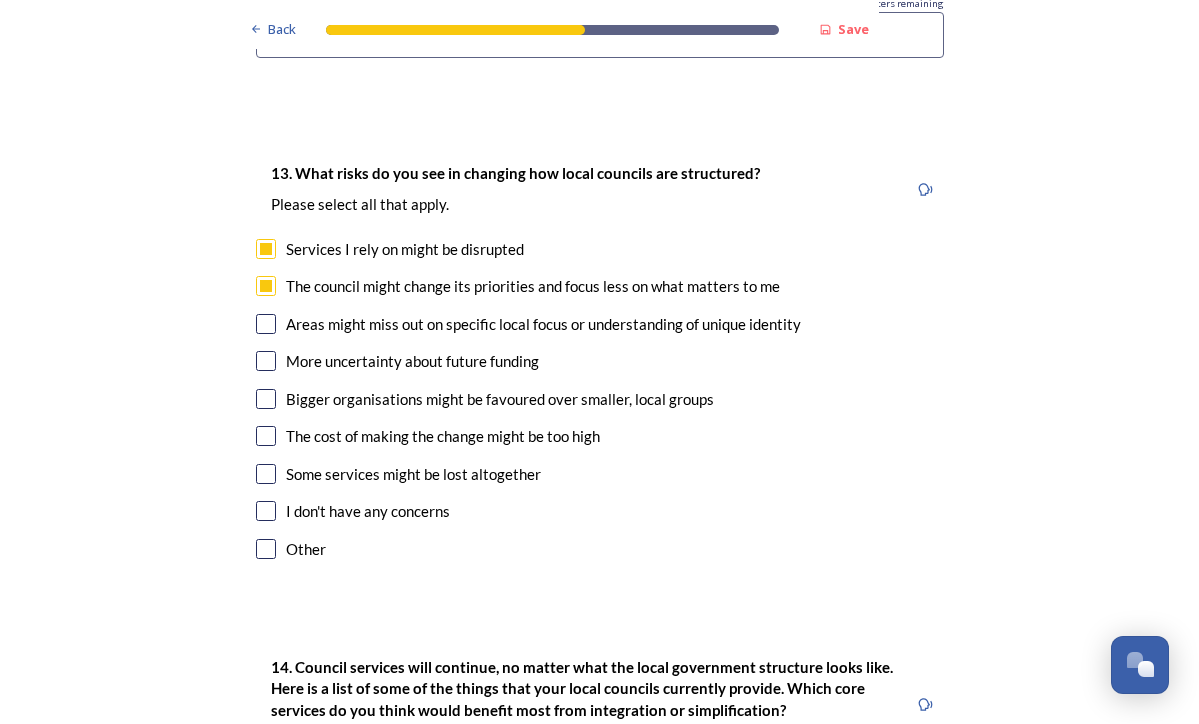 scroll, scrollTop: 4112, scrollLeft: 0, axis: vertical 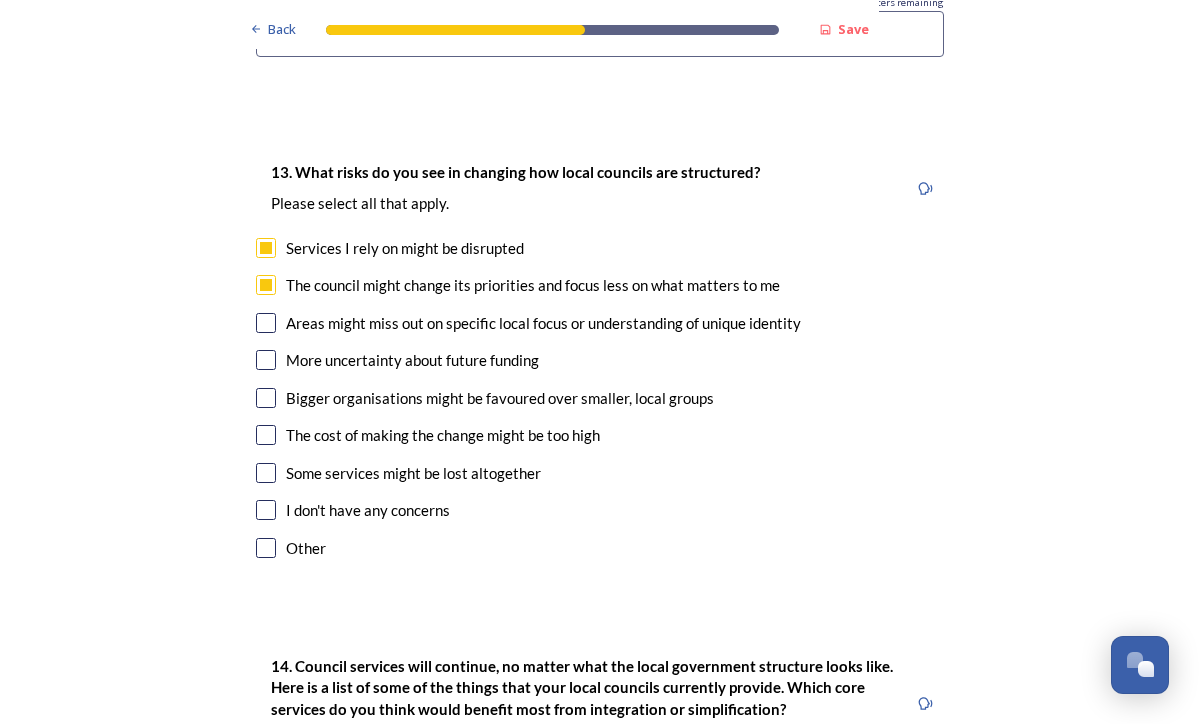 click at bounding box center (266, 323) 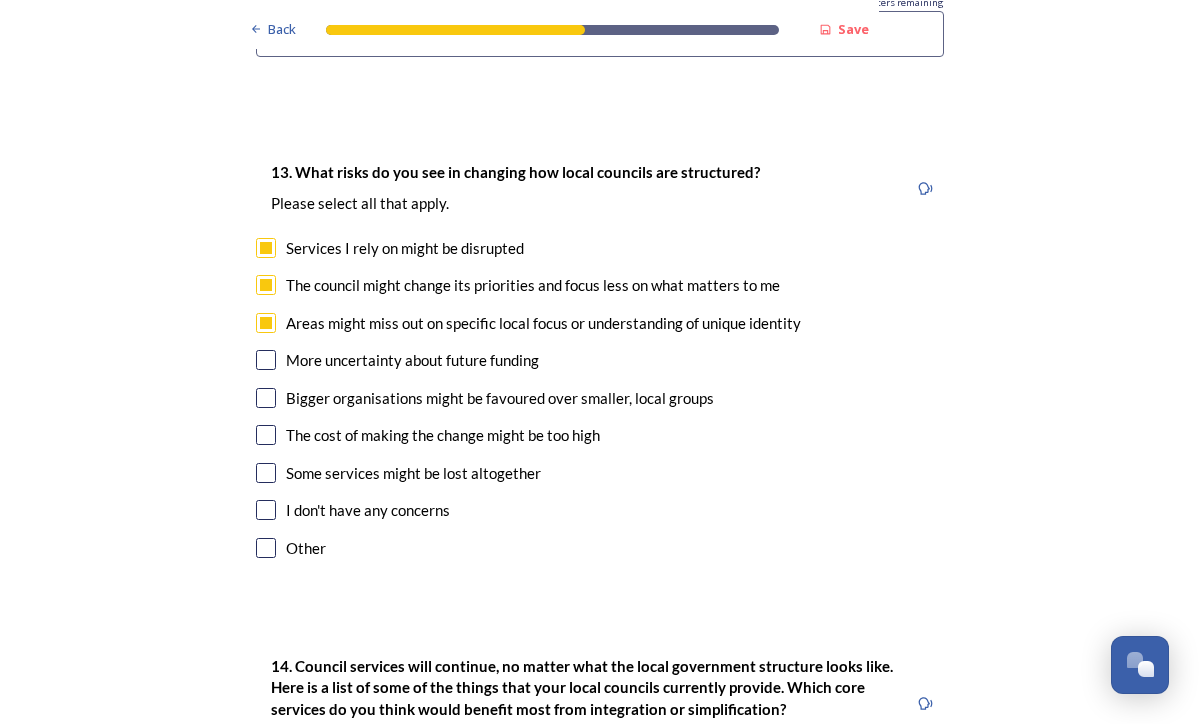 click at bounding box center (266, 360) 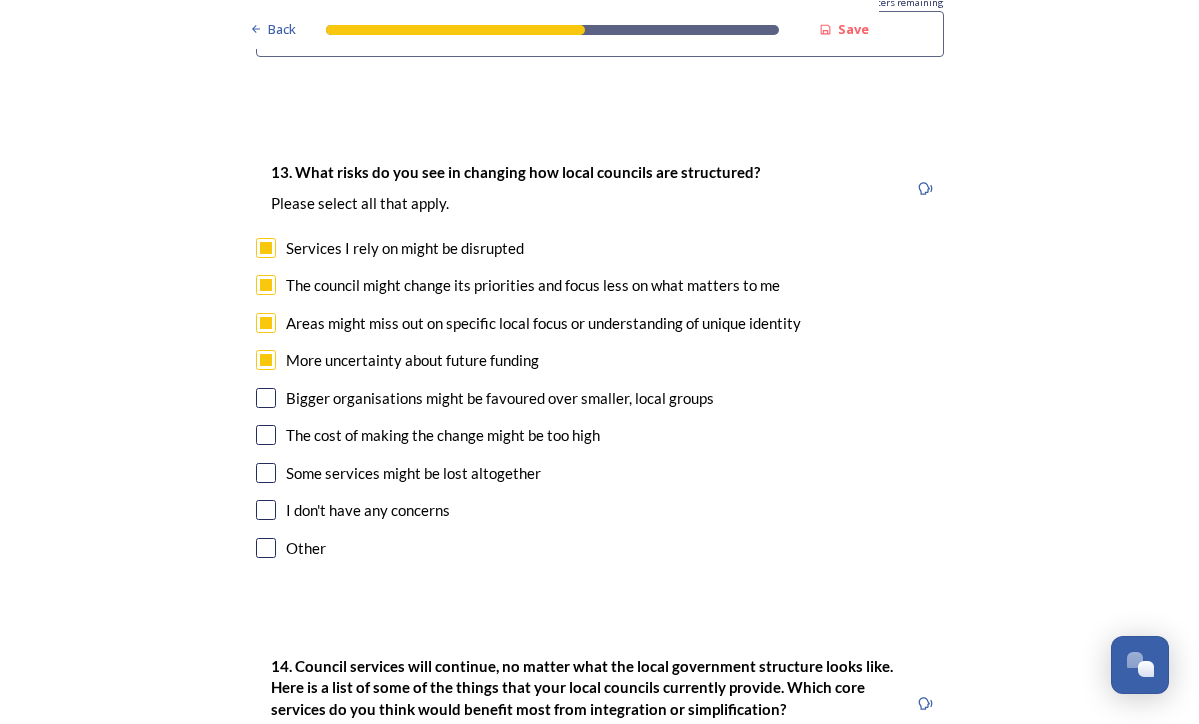 click at bounding box center [266, 398] 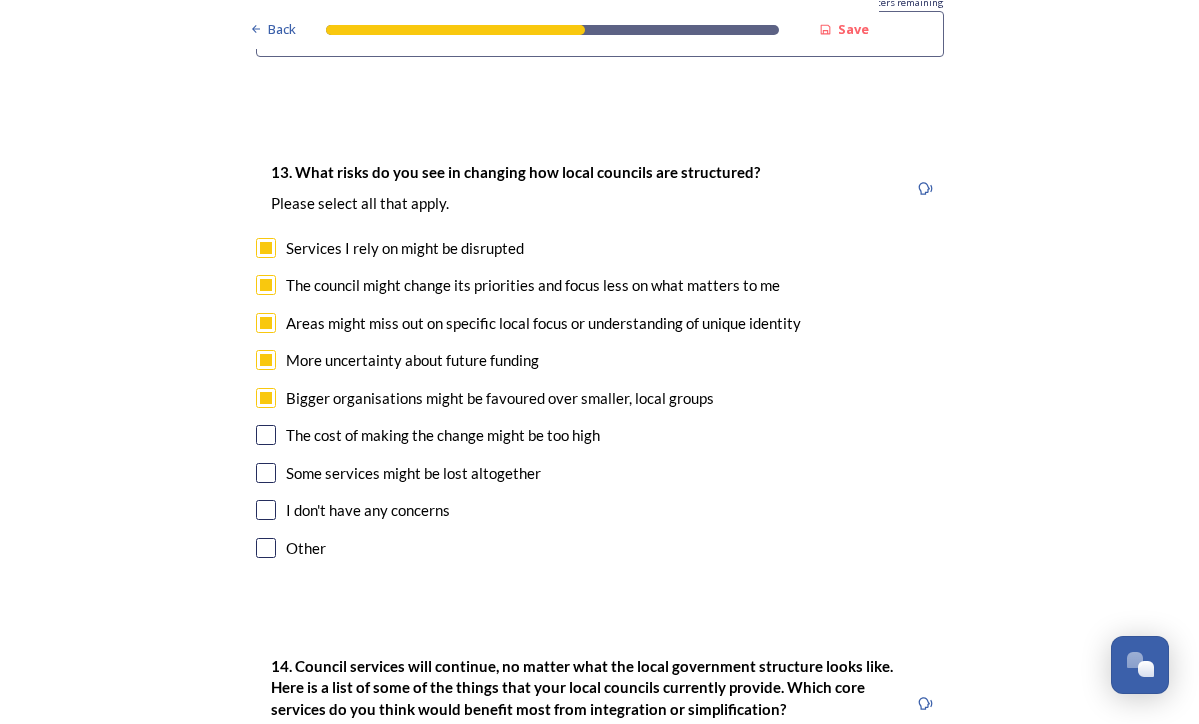 click at bounding box center [266, 435] 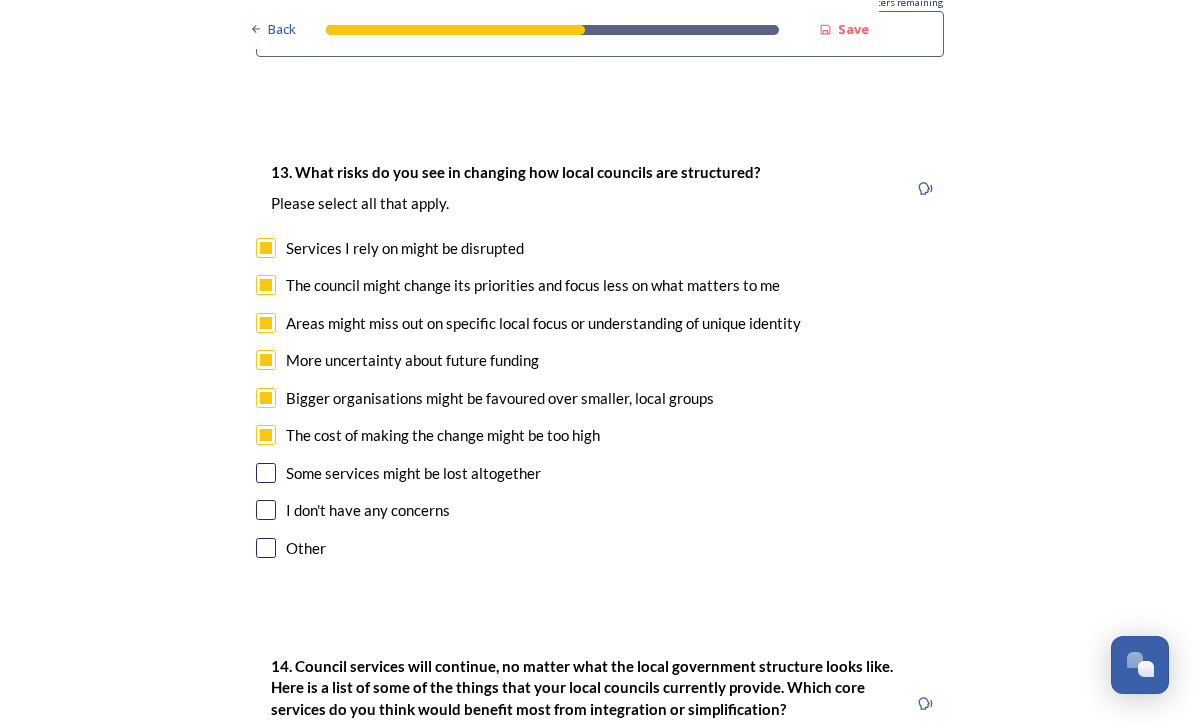 click at bounding box center (266, 473) 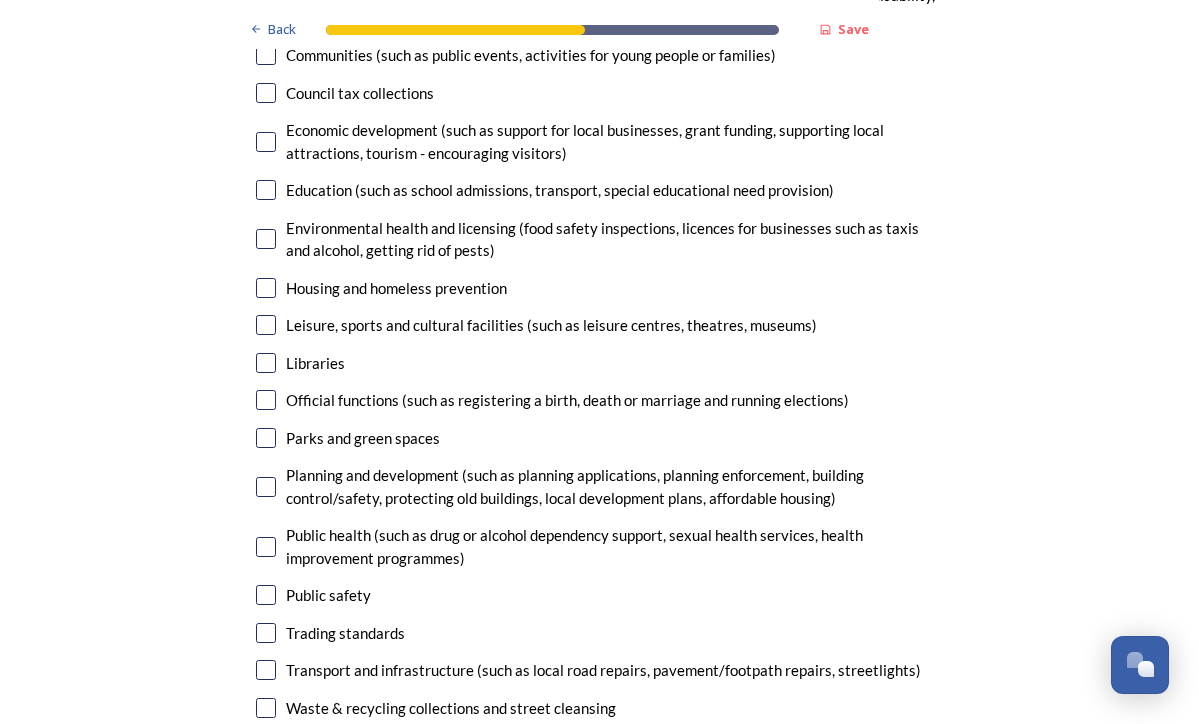 scroll, scrollTop: 4915, scrollLeft: 0, axis: vertical 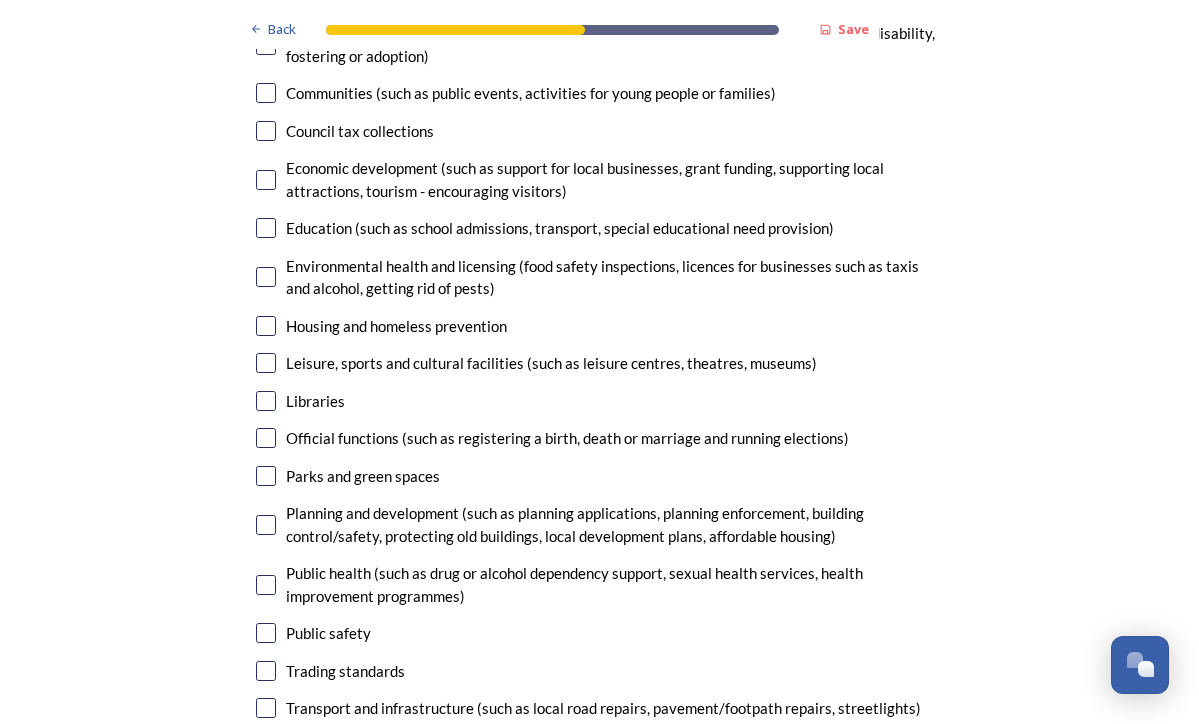 click at bounding box center (266, 401) 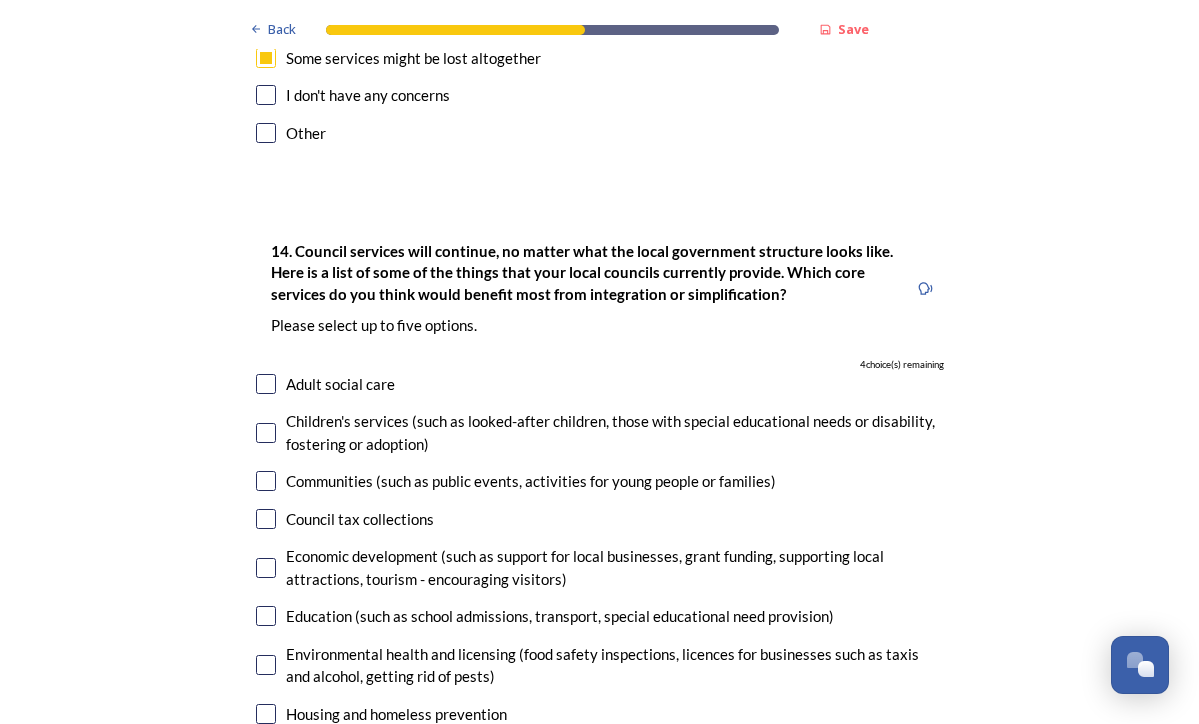scroll, scrollTop: 4524, scrollLeft: 0, axis: vertical 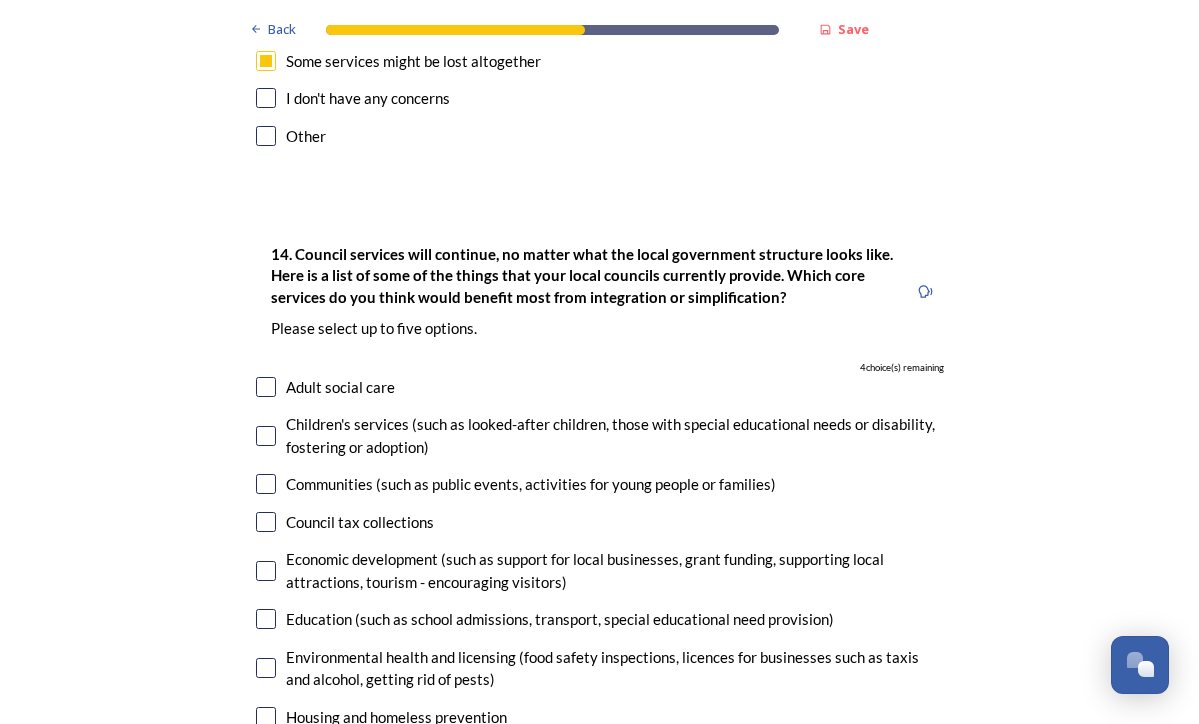 click on "Council tax collections" at bounding box center (600, 522) 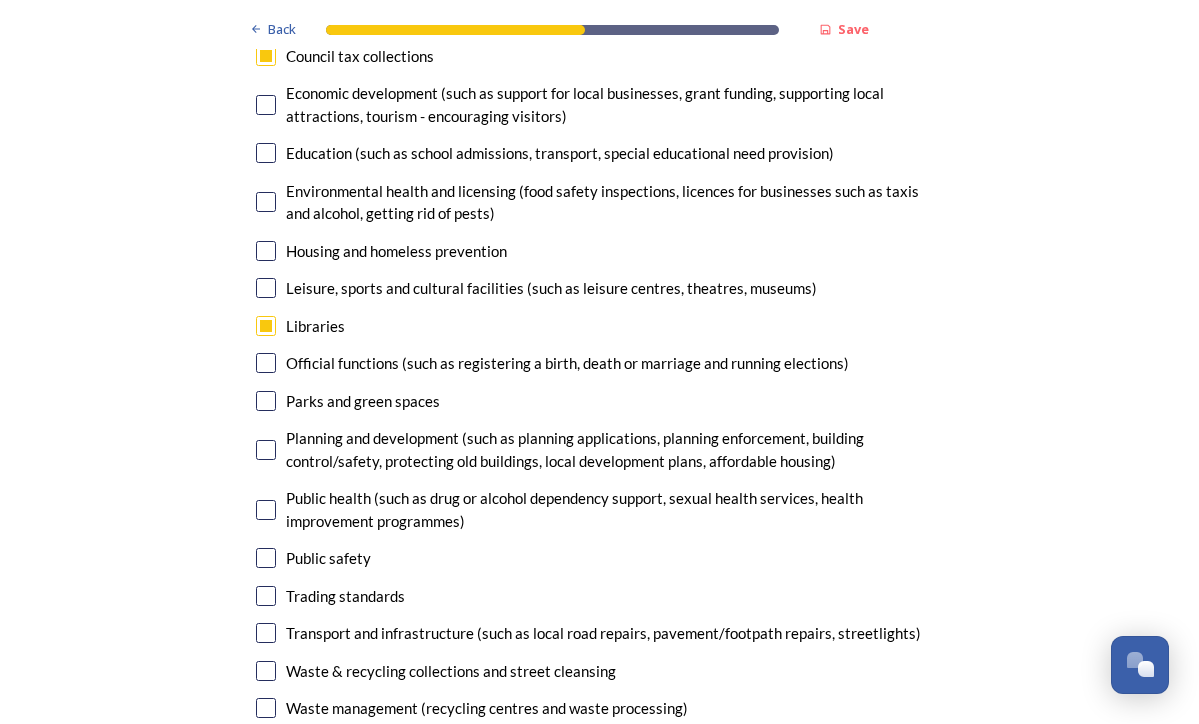 click at bounding box center (266, 363) 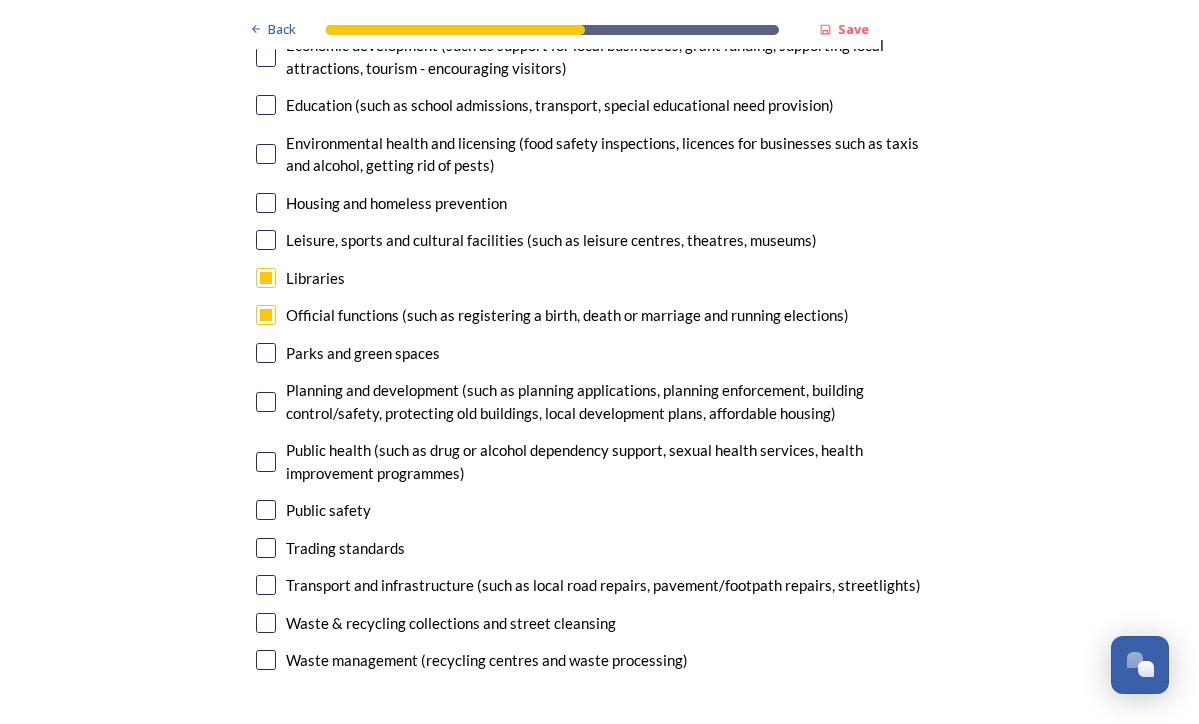 scroll, scrollTop: 5042, scrollLeft: 0, axis: vertical 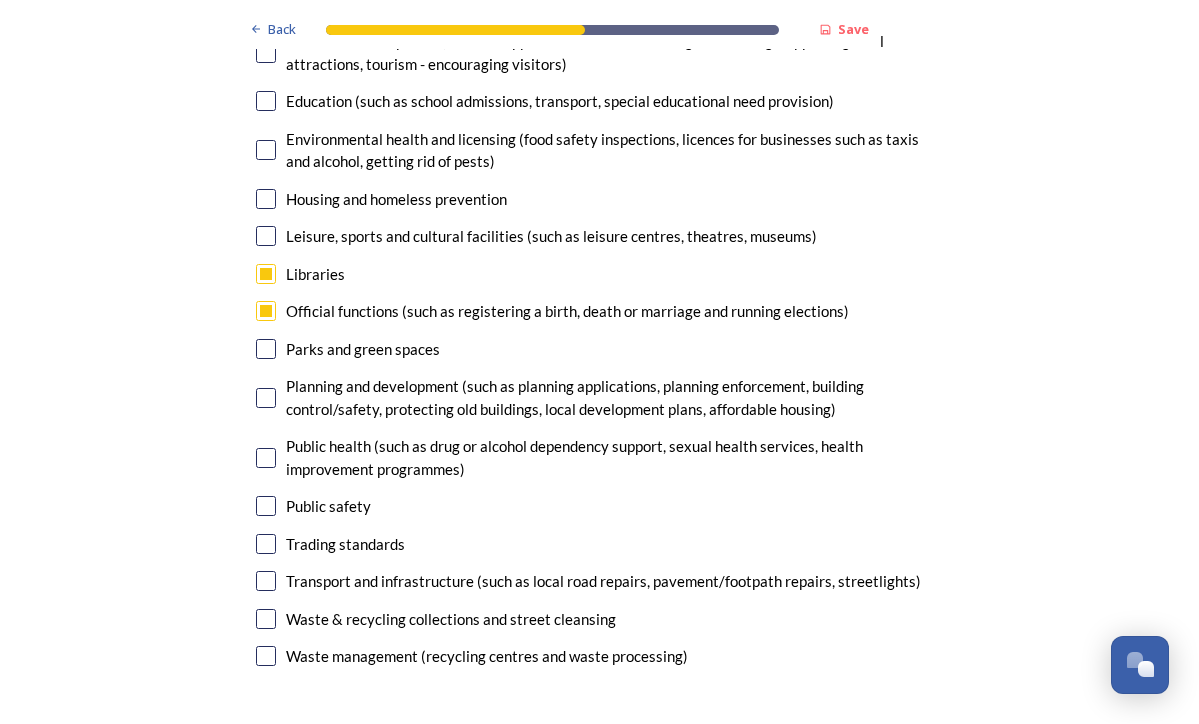 click at bounding box center (266, 458) 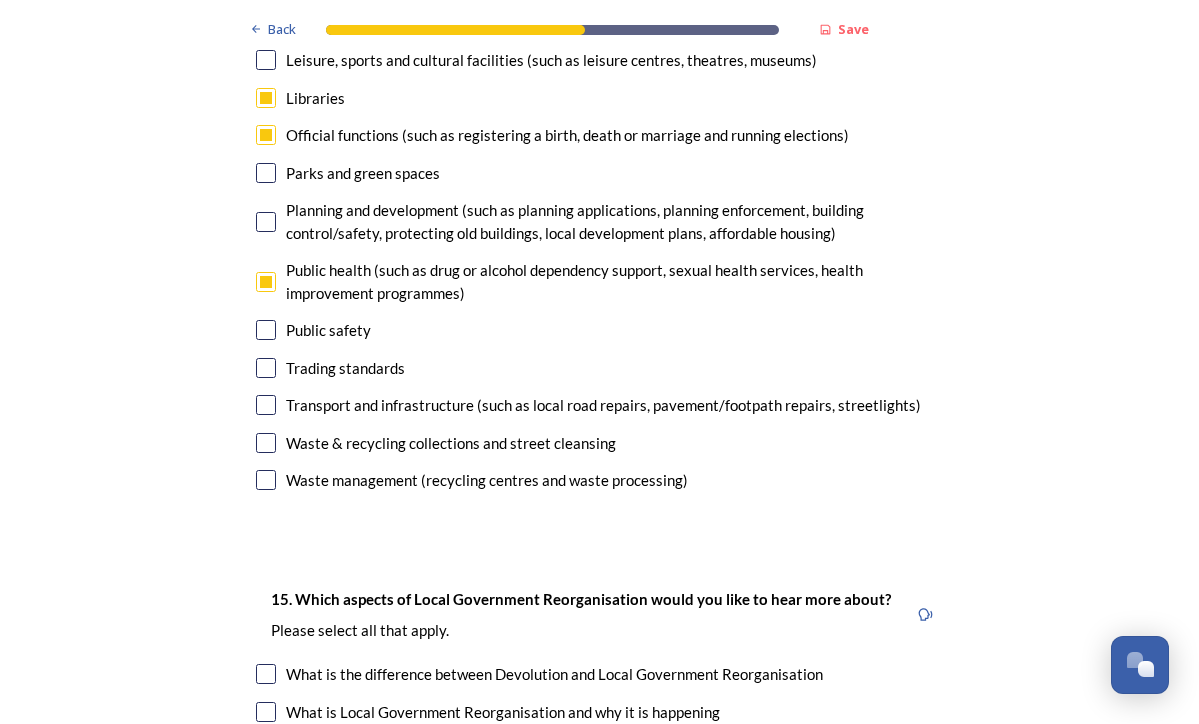 scroll, scrollTop: 5214, scrollLeft: 0, axis: vertical 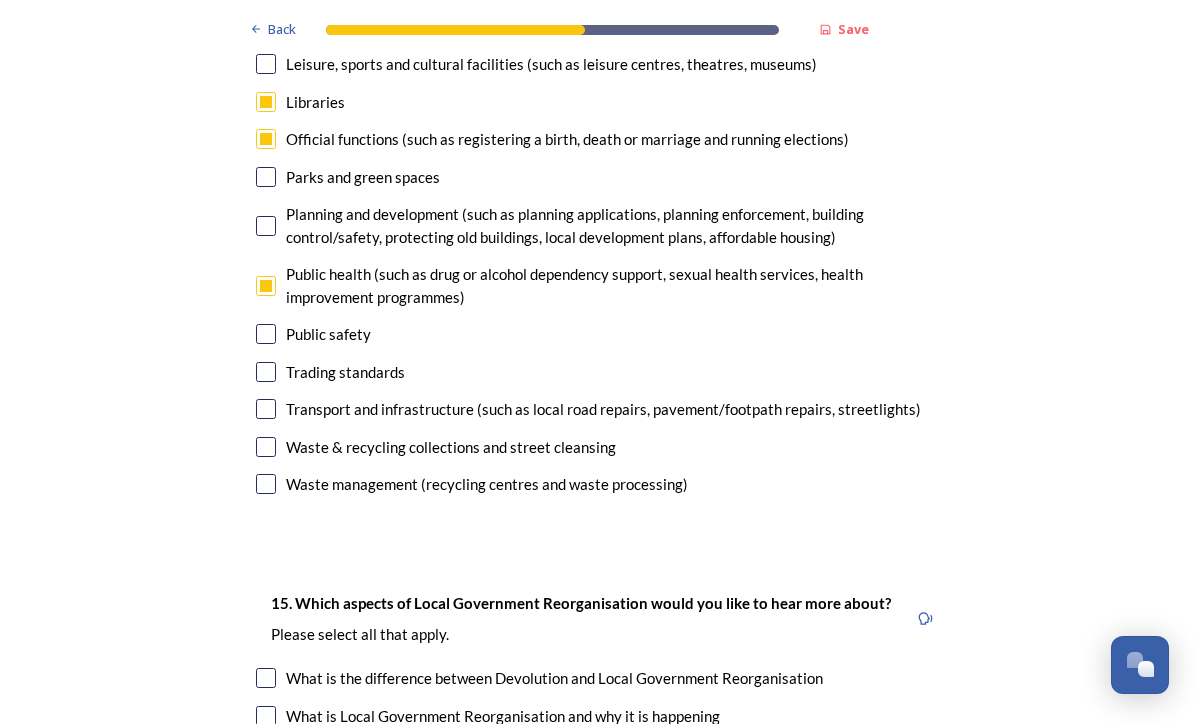 click at bounding box center [266, 484] 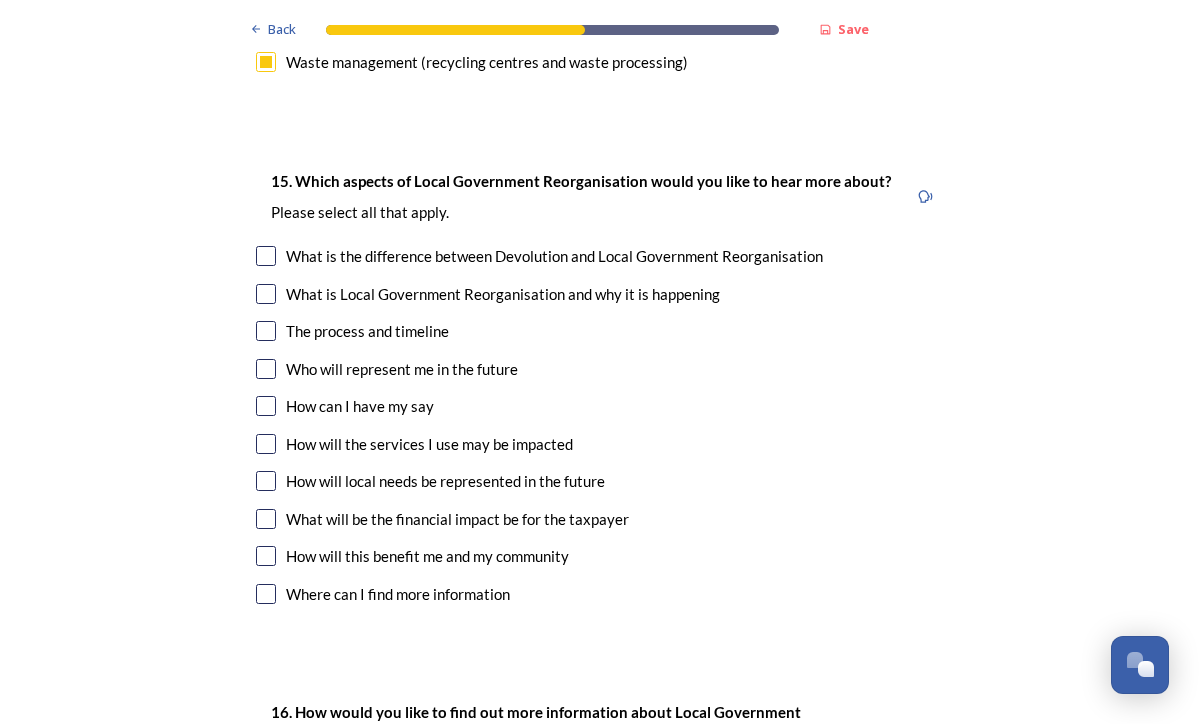 scroll, scrollTop: 5628, scrollLeft: 0, axis: vertical 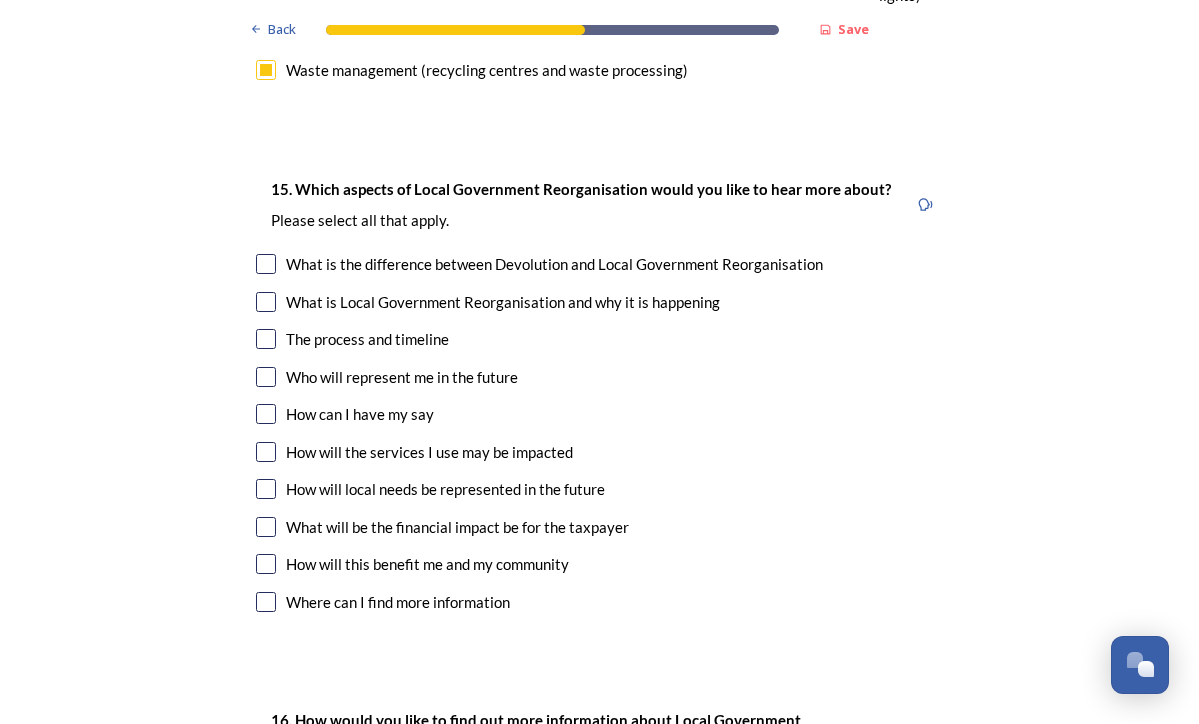 click at bounding box center [266, 377] 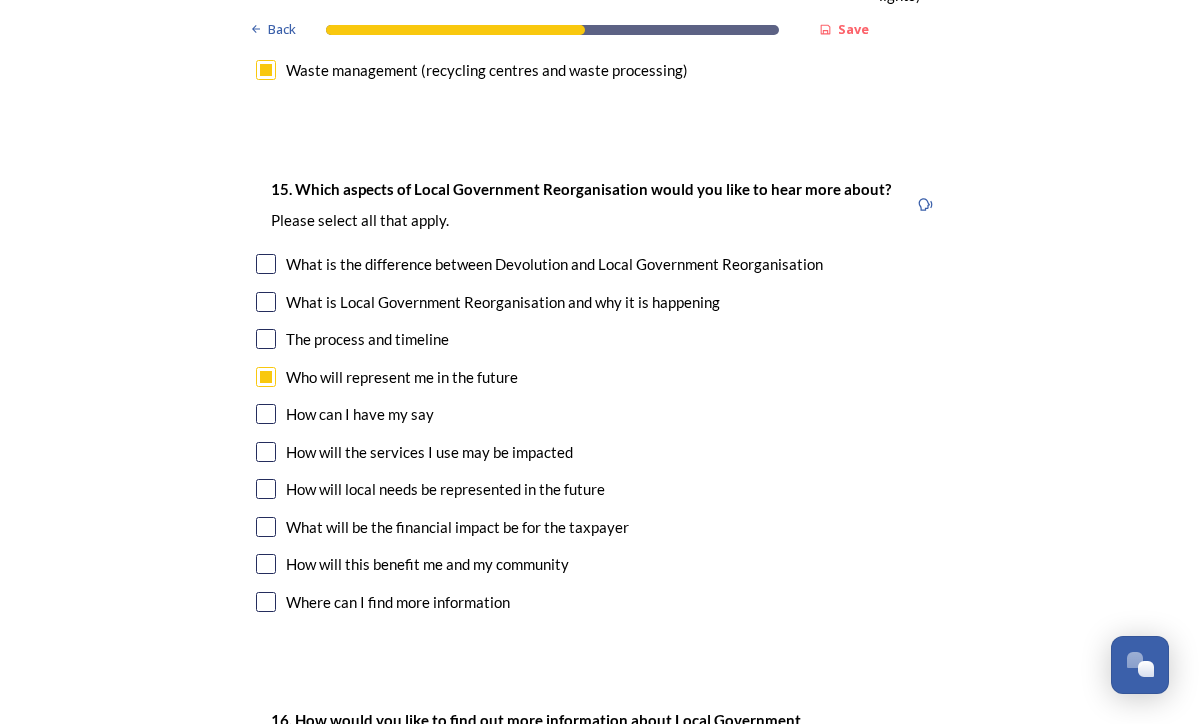 click at bounding box center [266, 339] 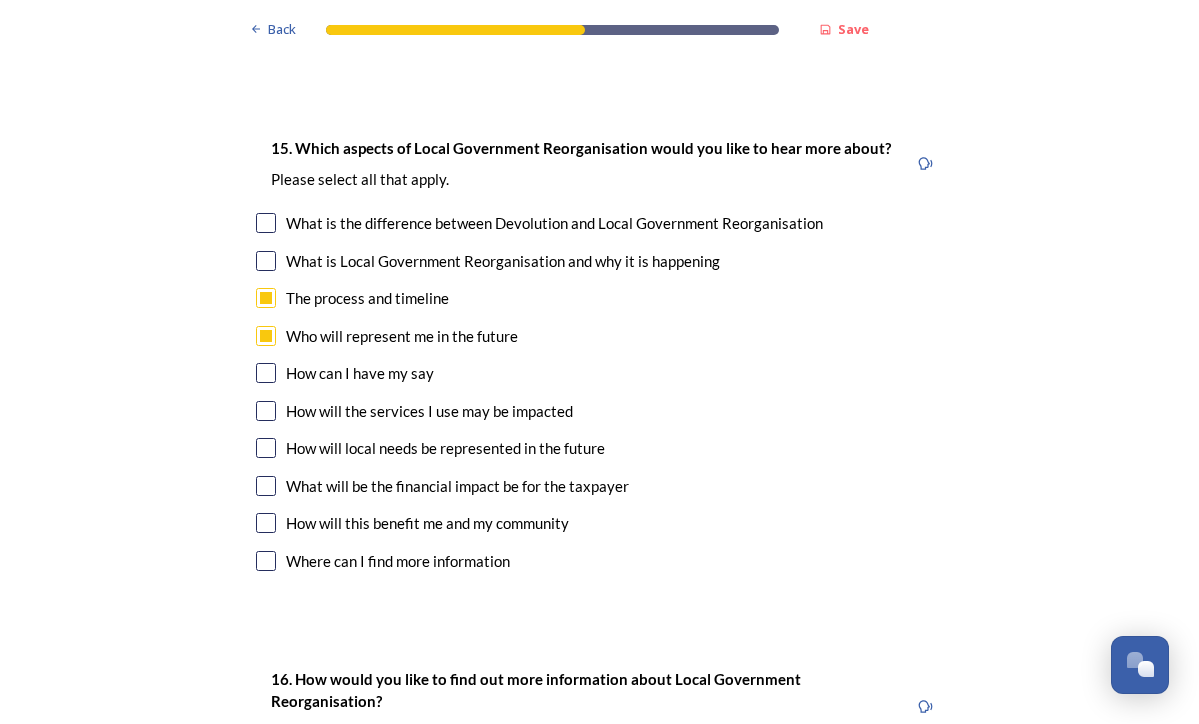 scroll, scrollTop: 5685, scrollLeft: 0, axis: vertical 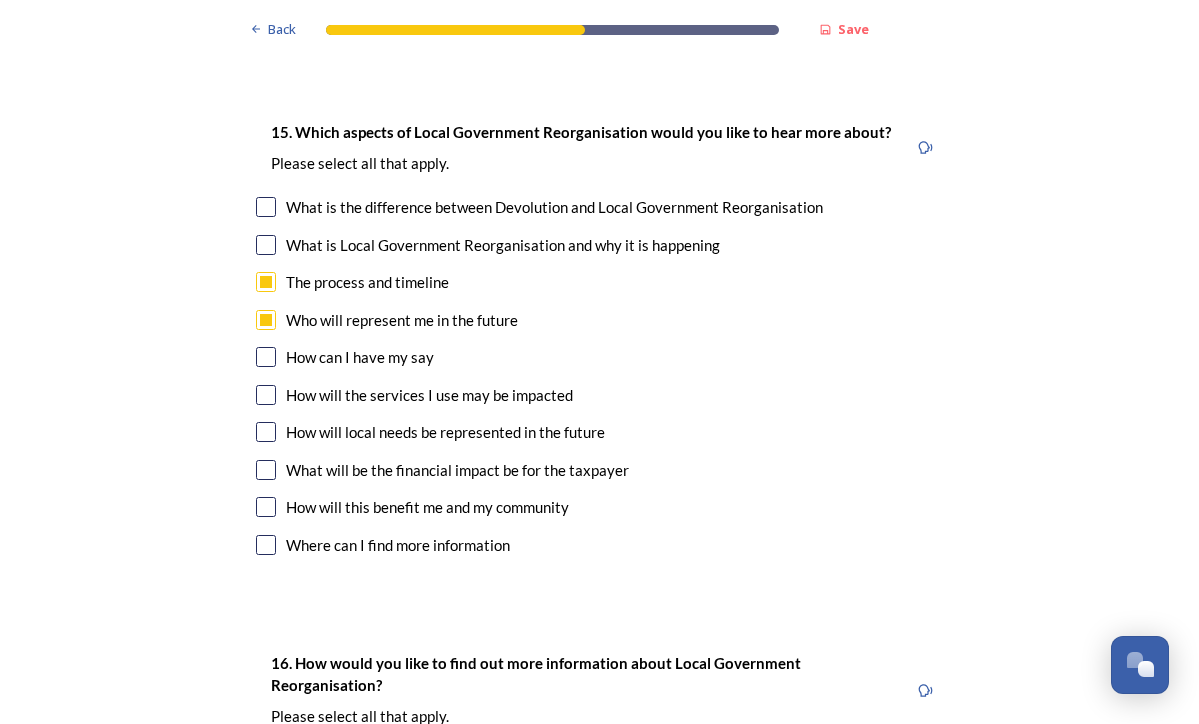 click at bounding box center (266, 357) 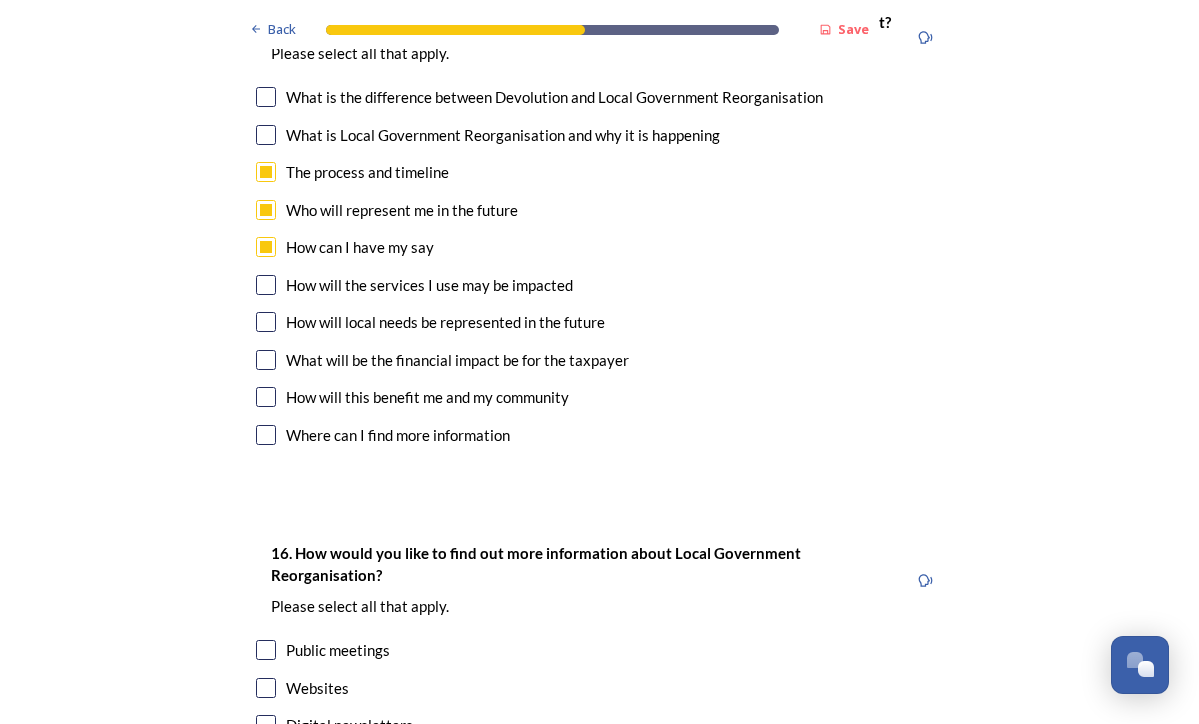 scroll, scrollTop: 5806, scrollLeft: 0, axis: vertical 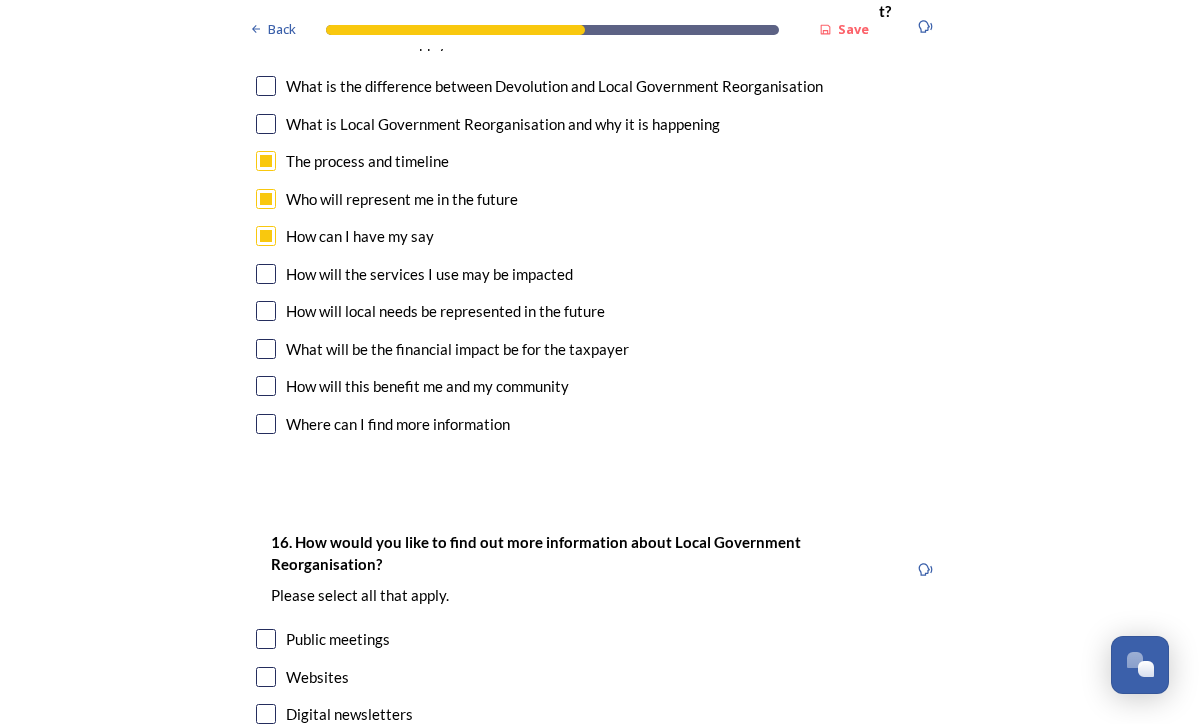 click at bounding box center [266, 274] 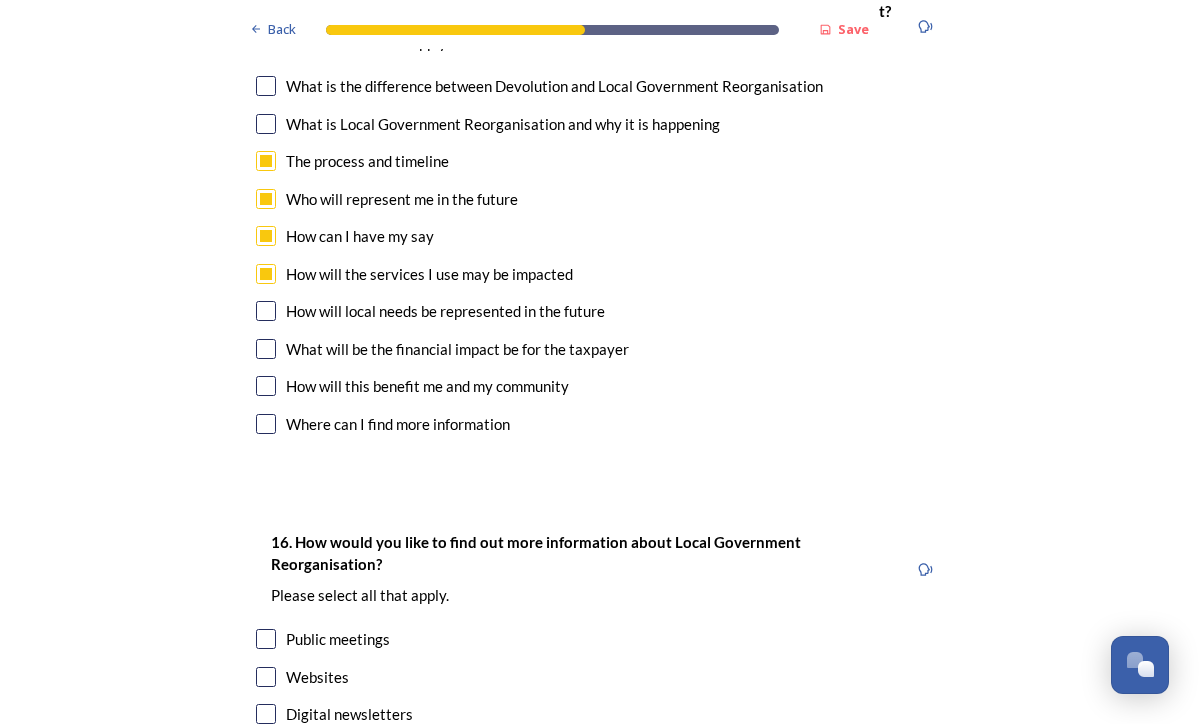 click at bounding box center [266, 311] 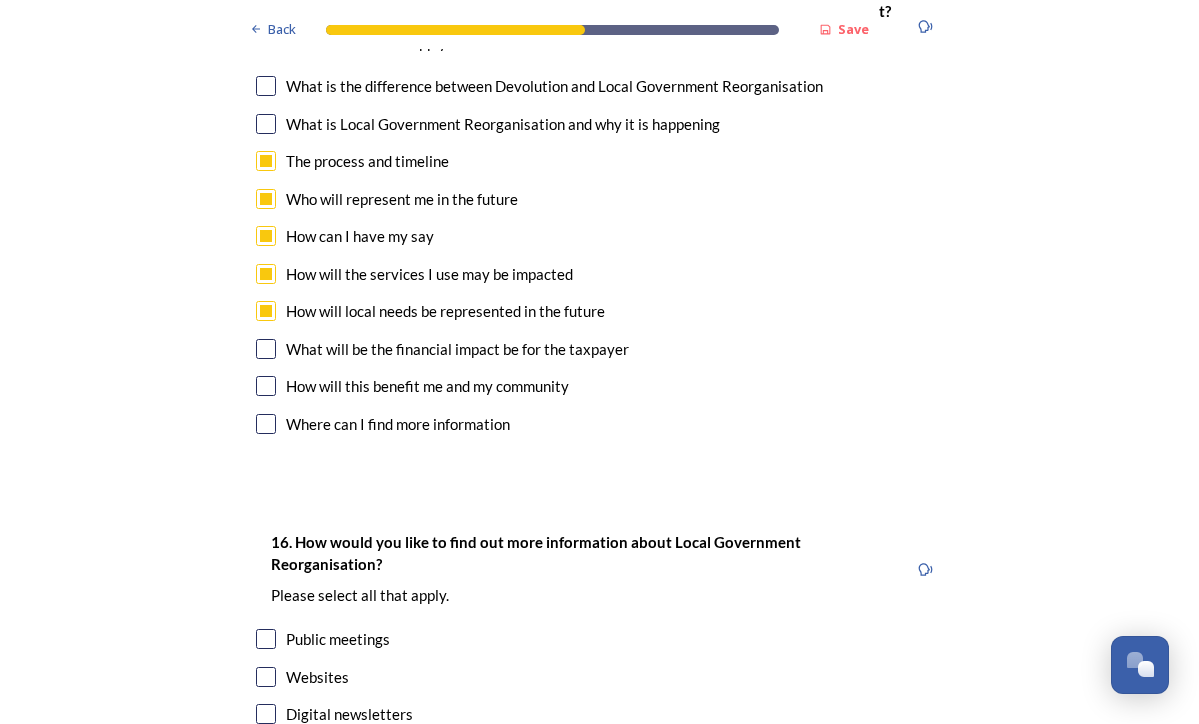 click at bounding box center (266, 349) 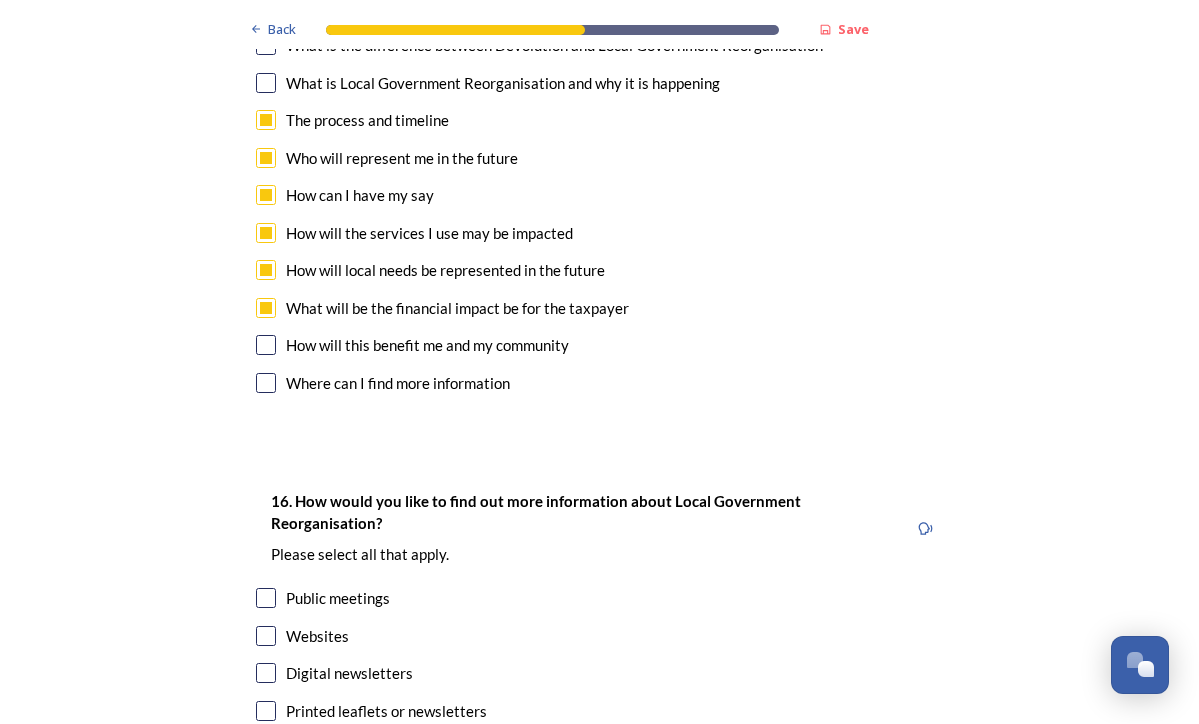 scroll, scrollTop: 5795, scrollLeft: 0, axis: vertical 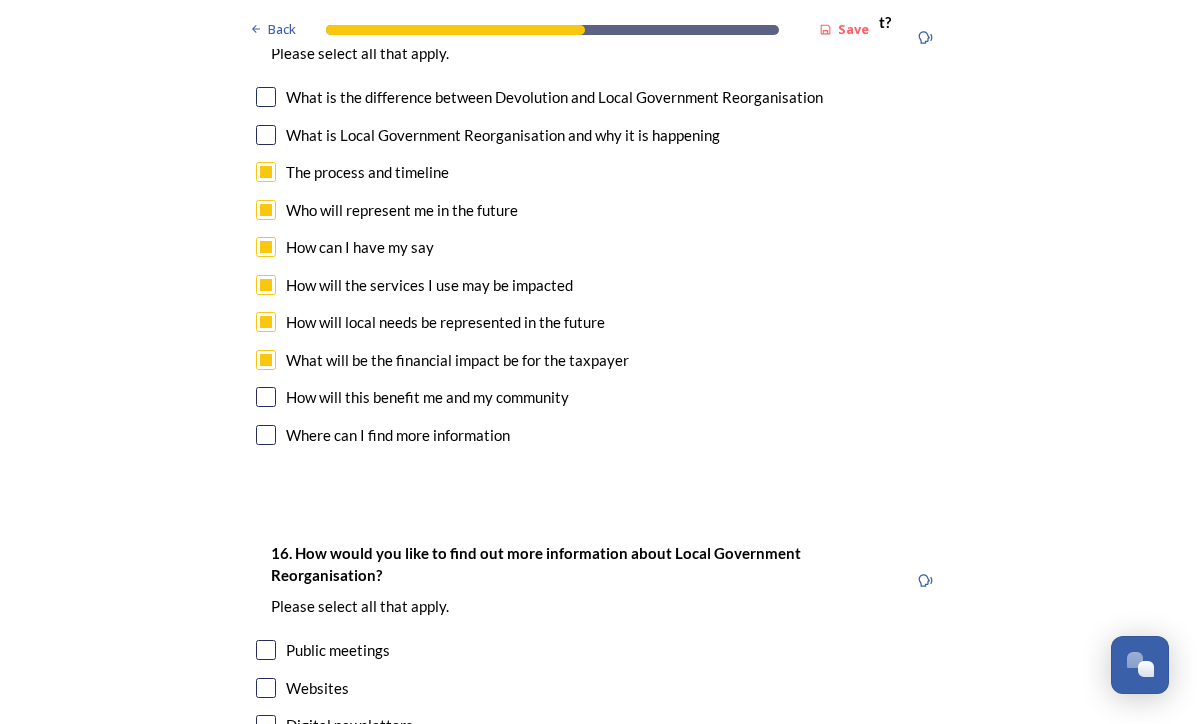 click at bounding box center [266, 397] 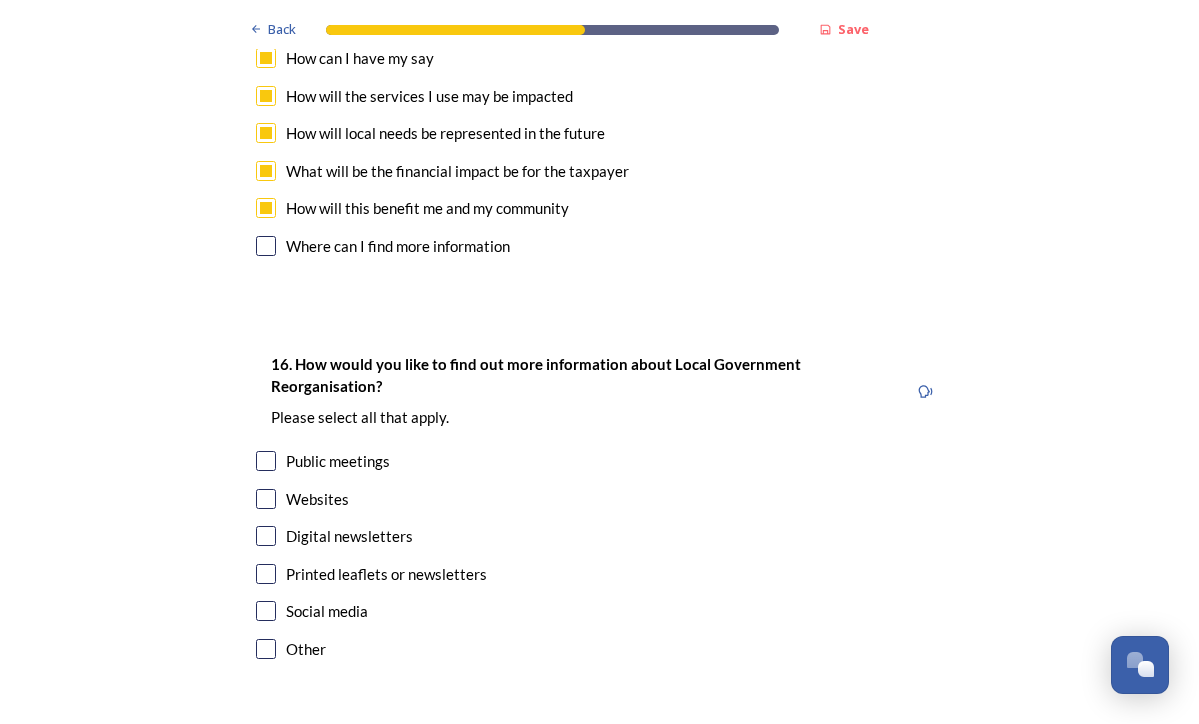 scroll, scrollTop: 5983, scrollLeft: 0, axis: vertical 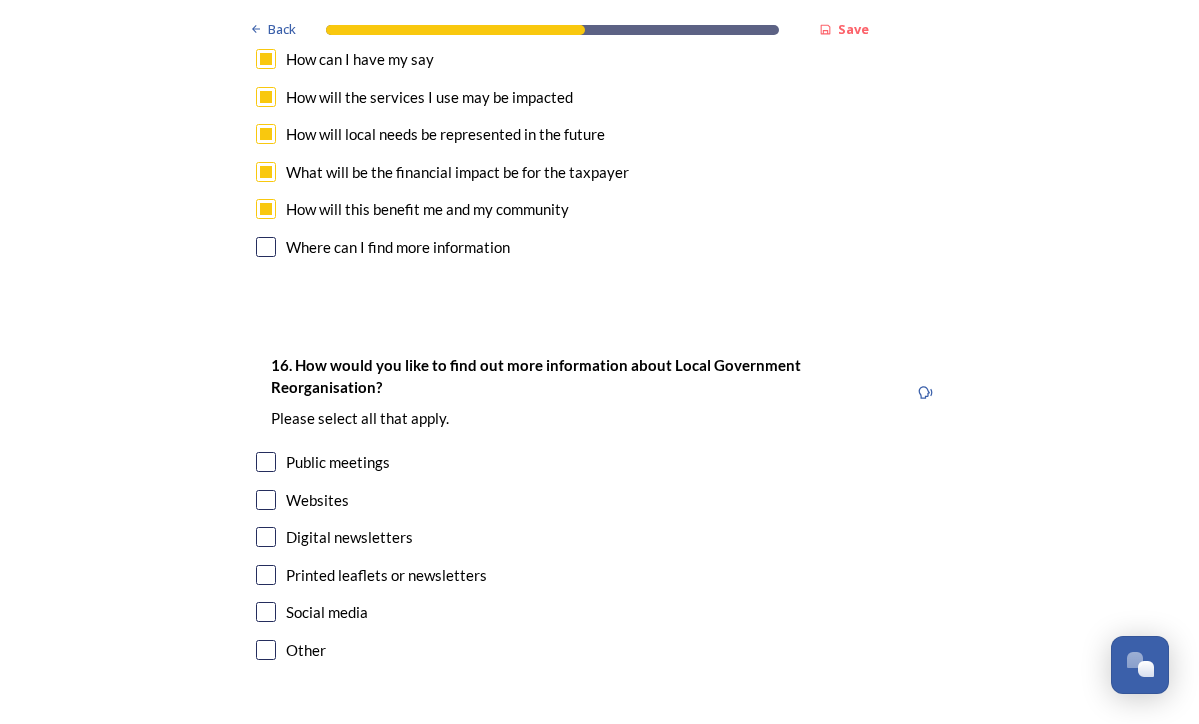 click on "Websites" at bounding box center [317, 500] 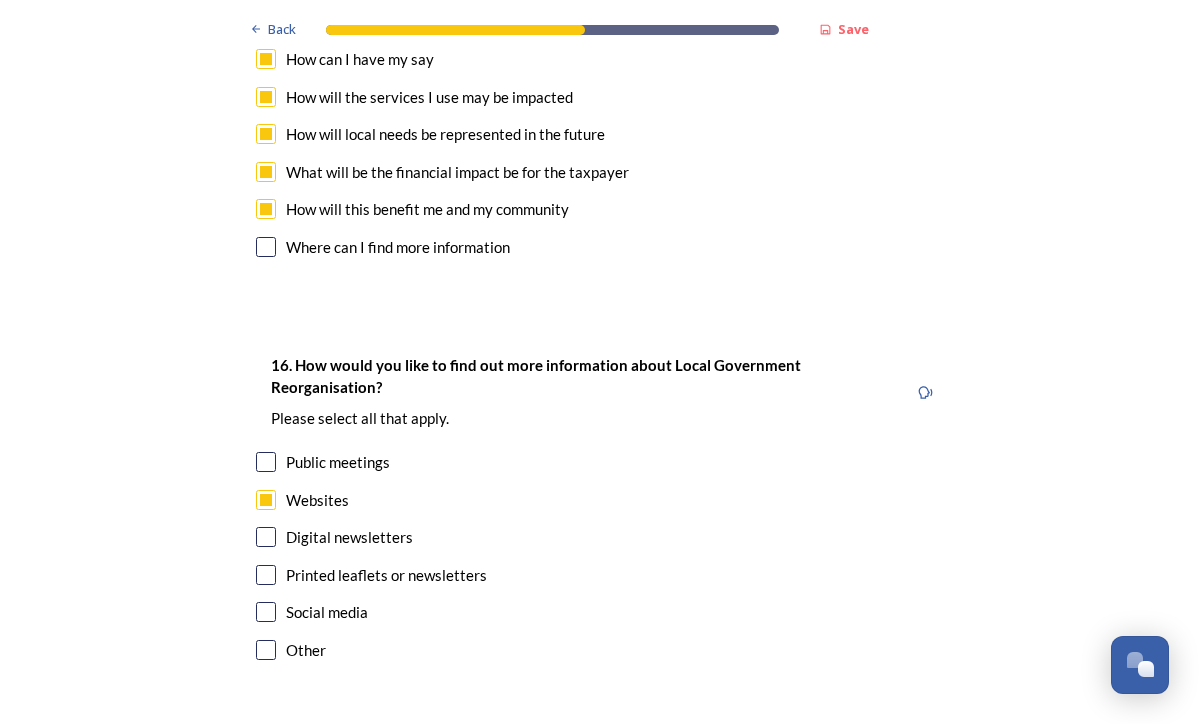 checkbox on "true" 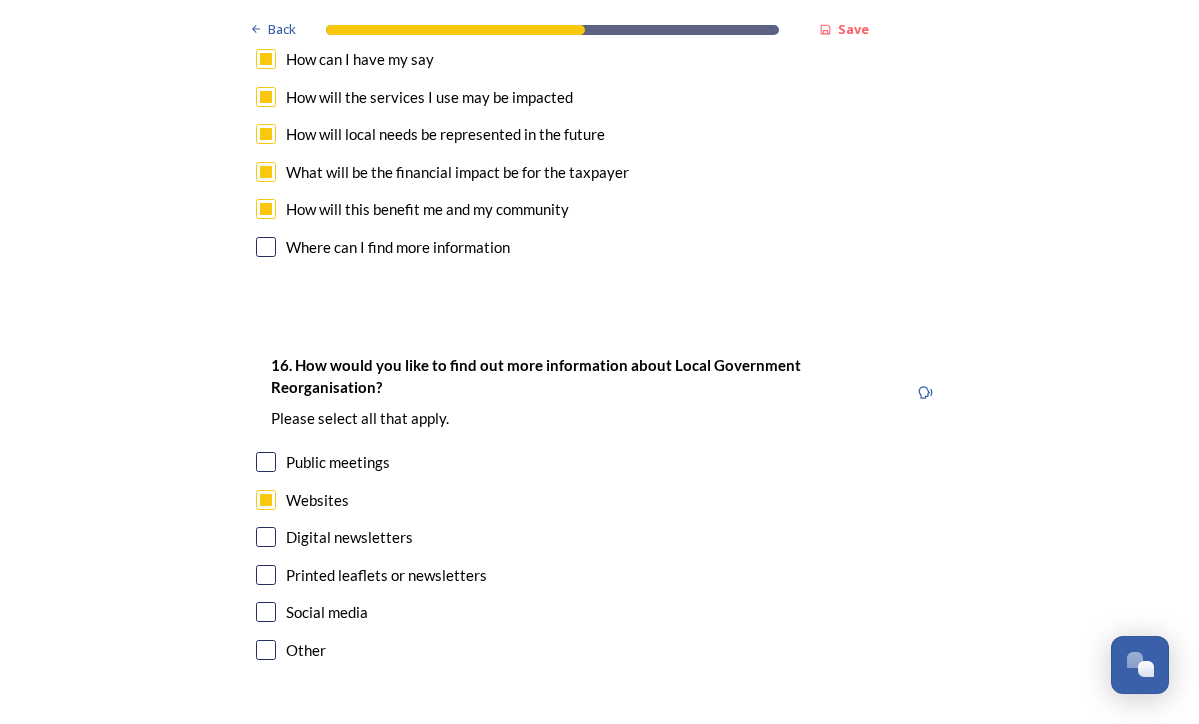 click on "Digital newsletters" at bounding box center [349, 537] 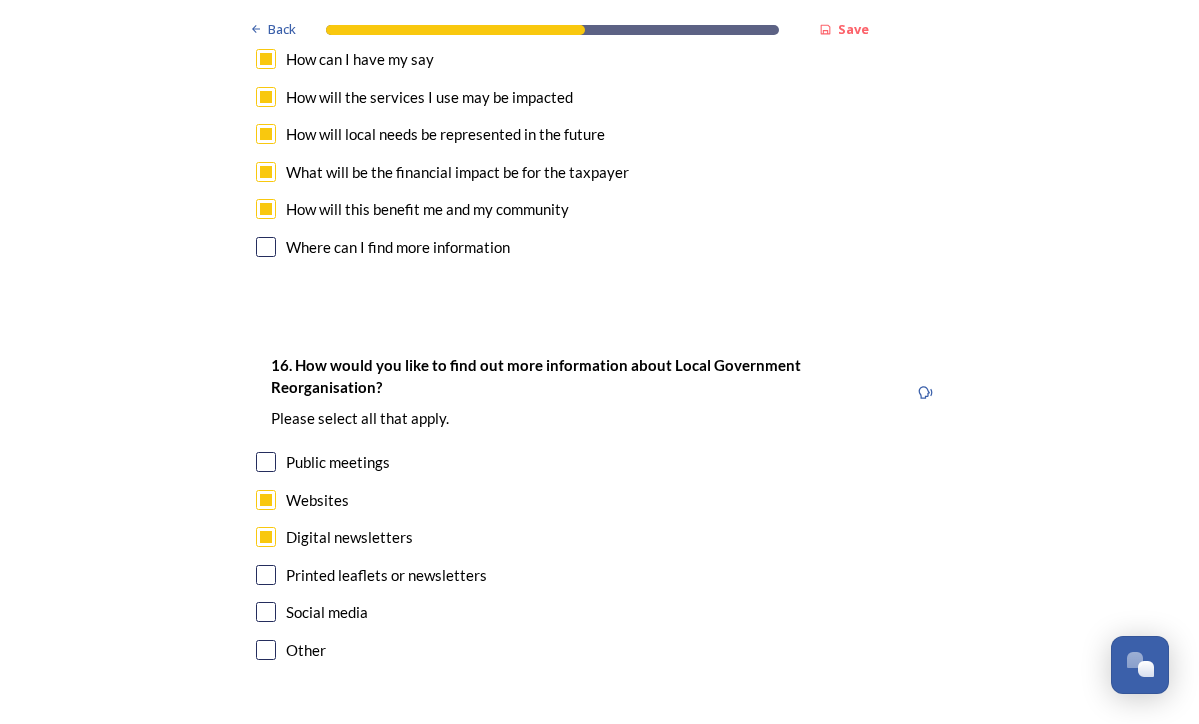 checkbox on "true" 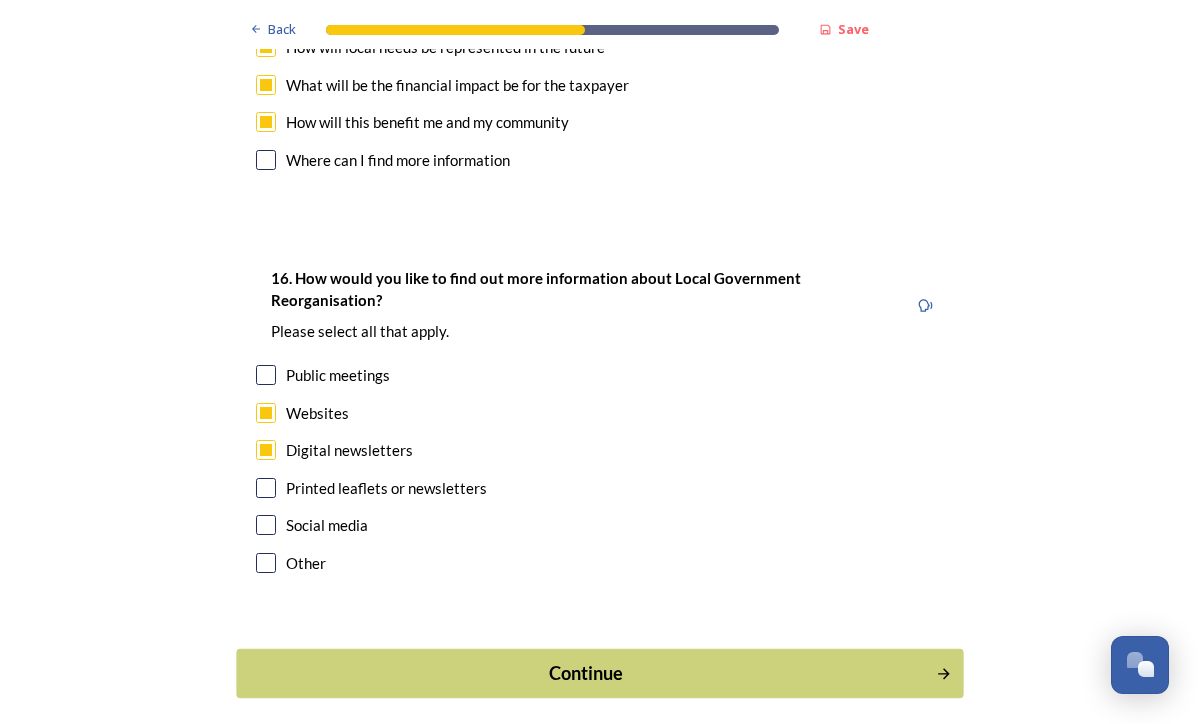 scroll, scrollTop: 6069, scrollLeft: 0, axis: vertical 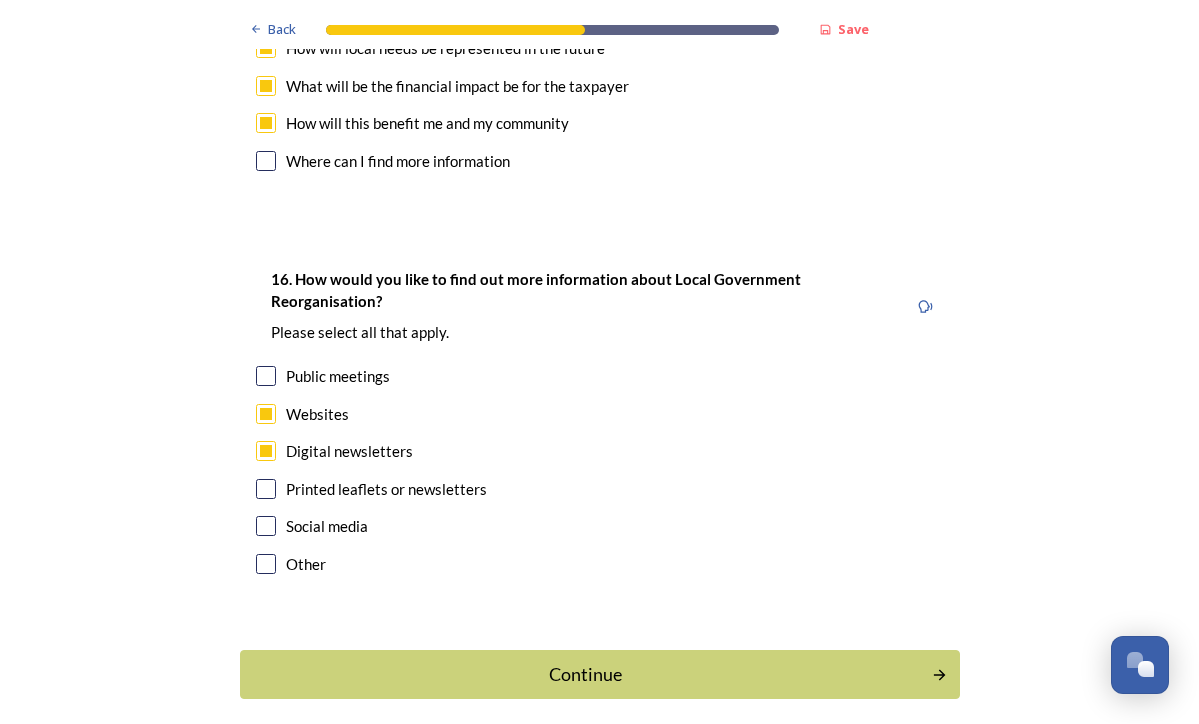 click on "Public meetings" at bounding box center (338, 376) 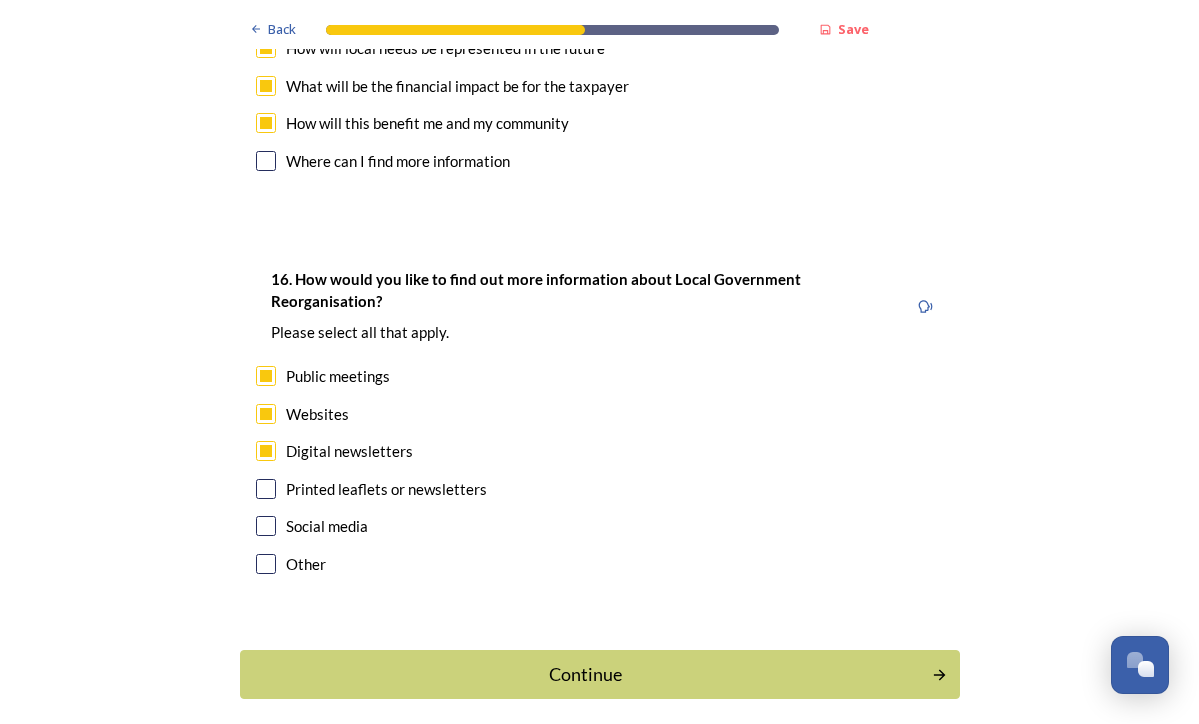 checkbox on "true" 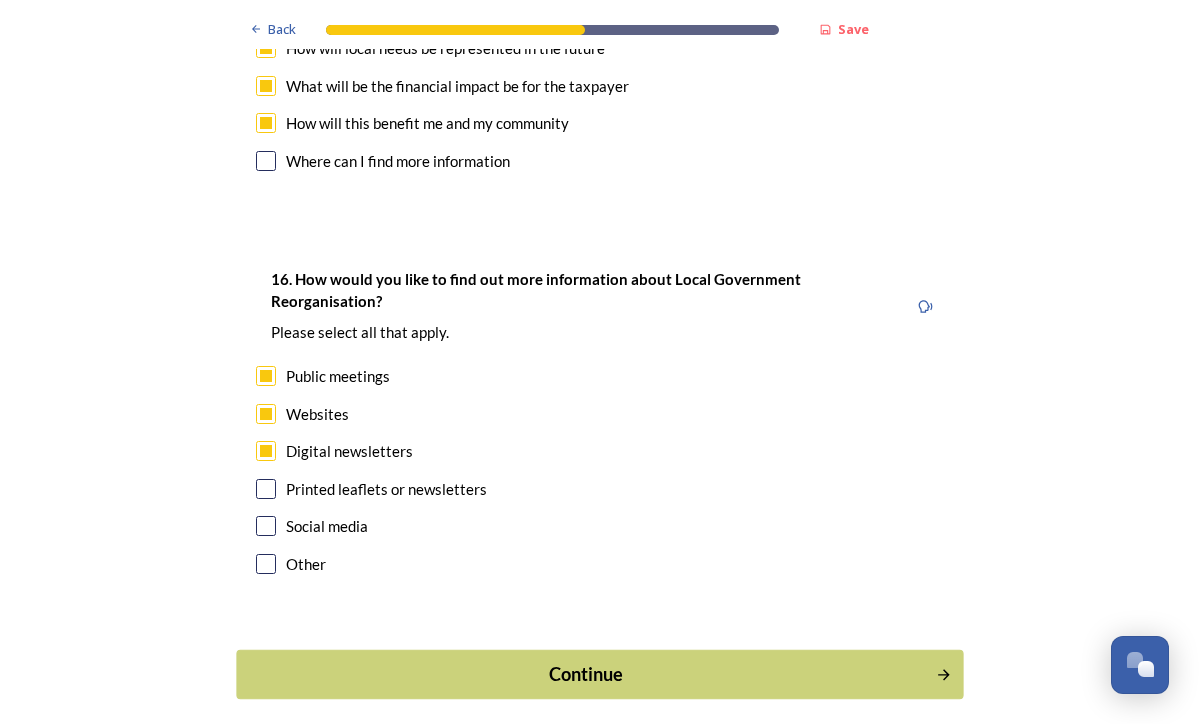 click on "Continue" at bounding box center [585, 674] 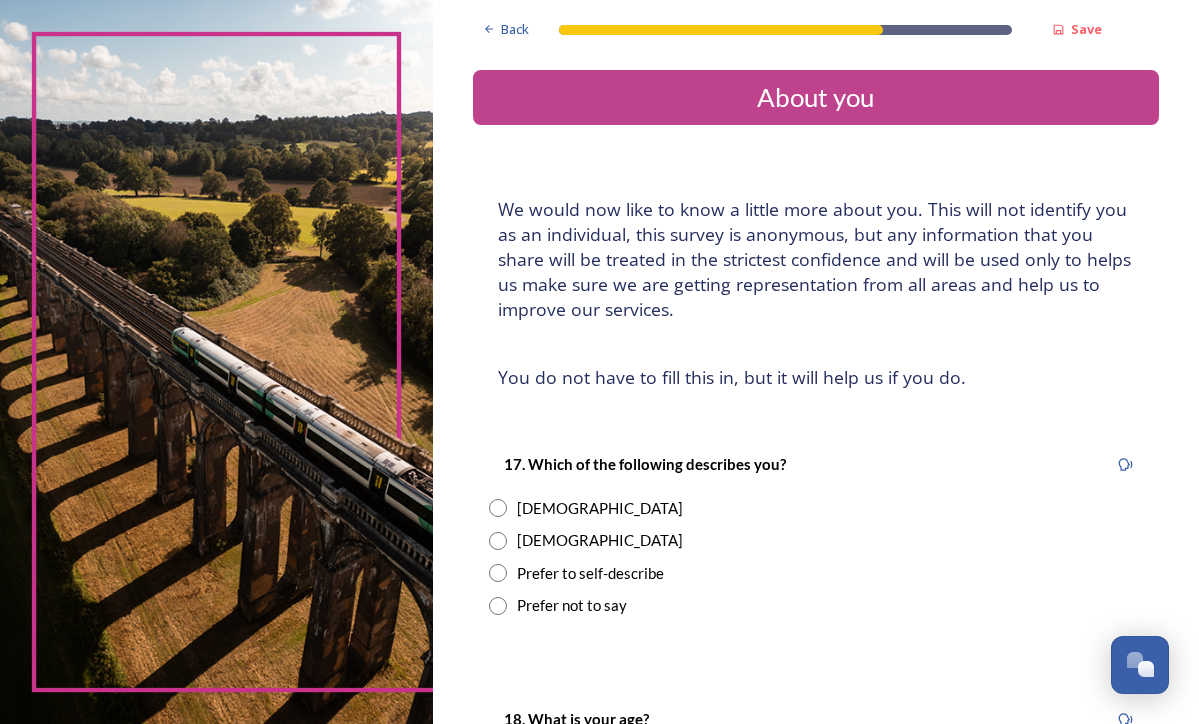 scroll, scrollTop: 134, scrollLeft: 0, axis: vertical 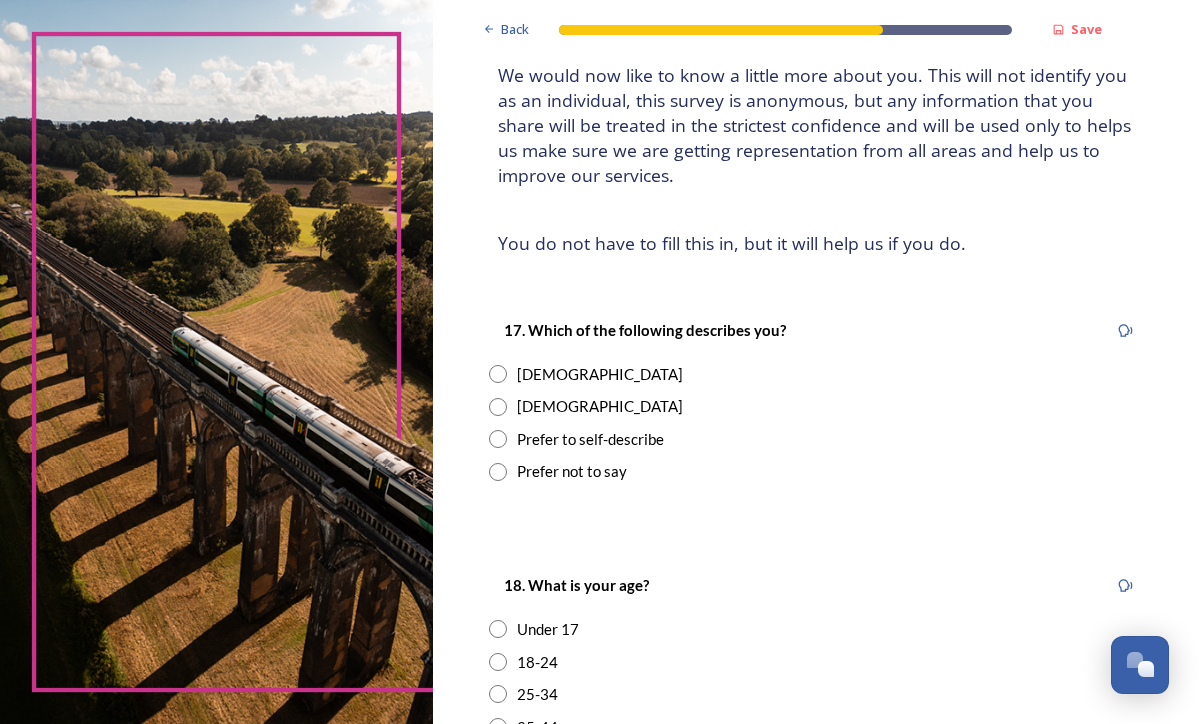 click at bounding box center [498, 407] 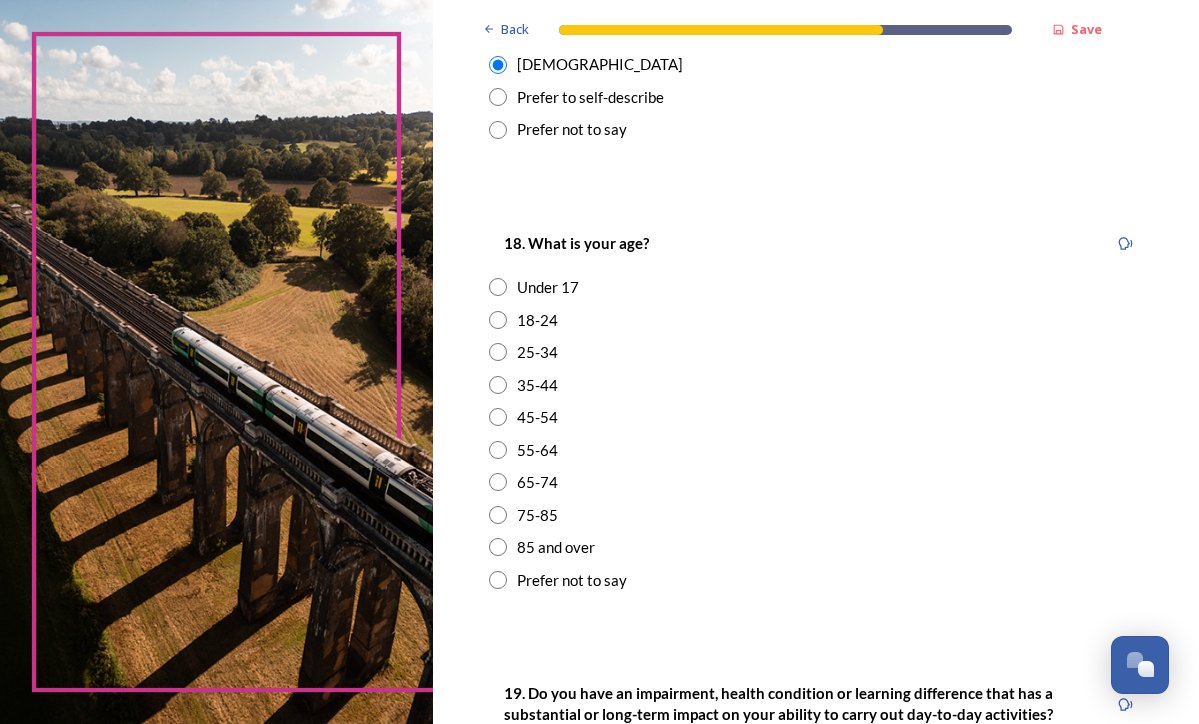 scroll, scrollTop: 480, scrollLeft: 0, axis: vertical 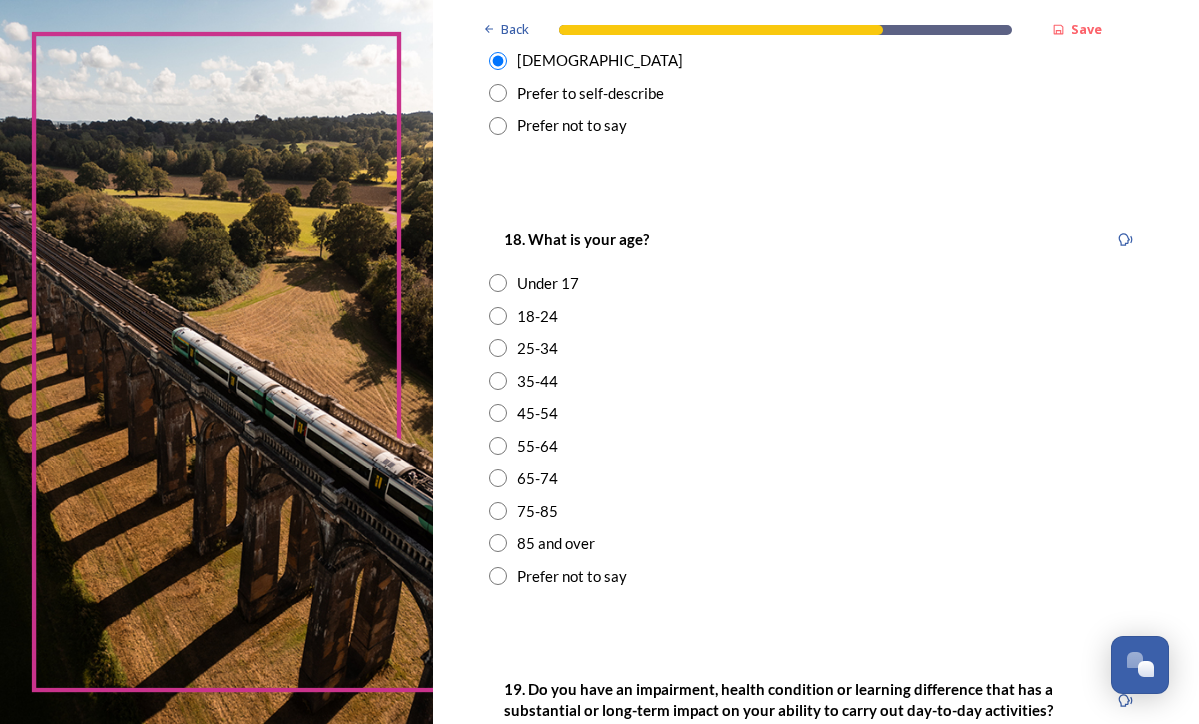click at bounding box center (498, 446) 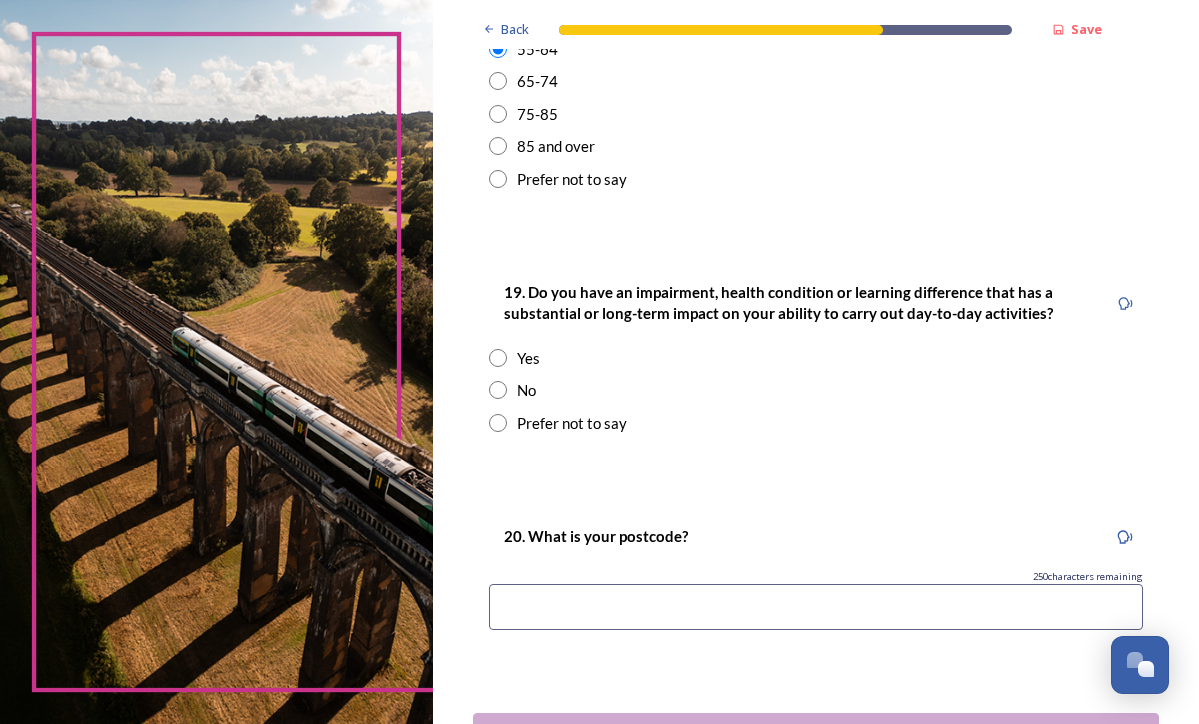 scroll, scrollTop: 895, scrollLeft: 0, axis: vertical 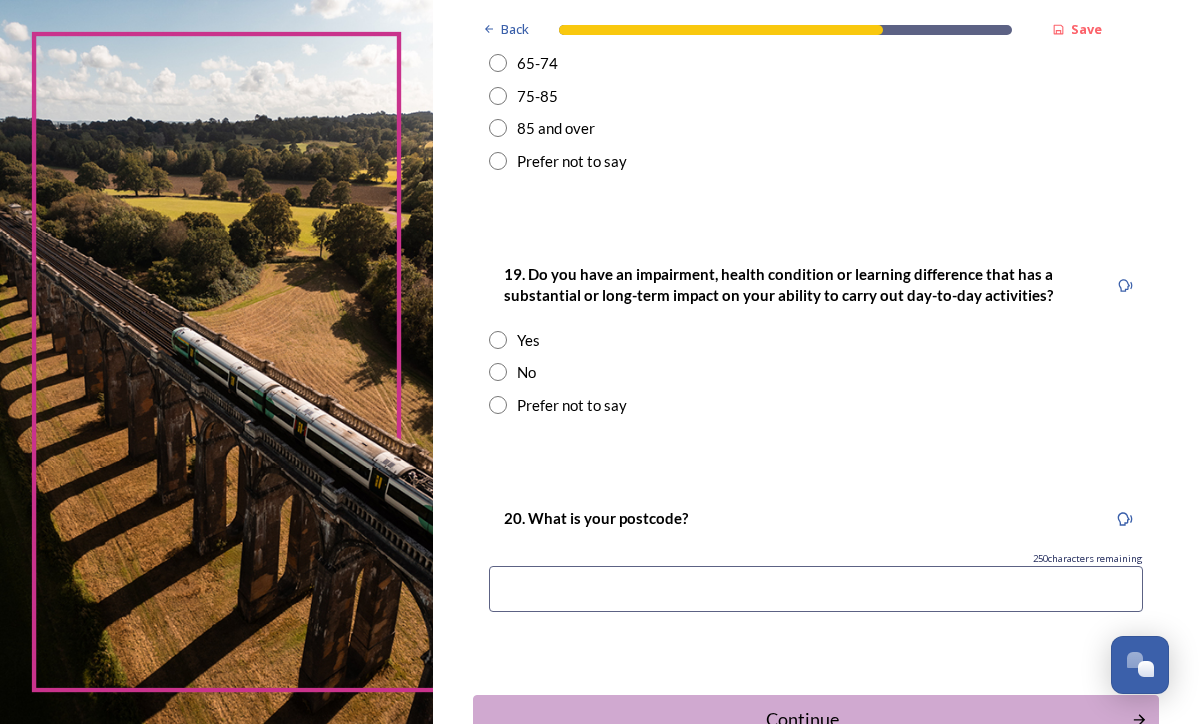 click on "No" at bounding box center [816, 372] 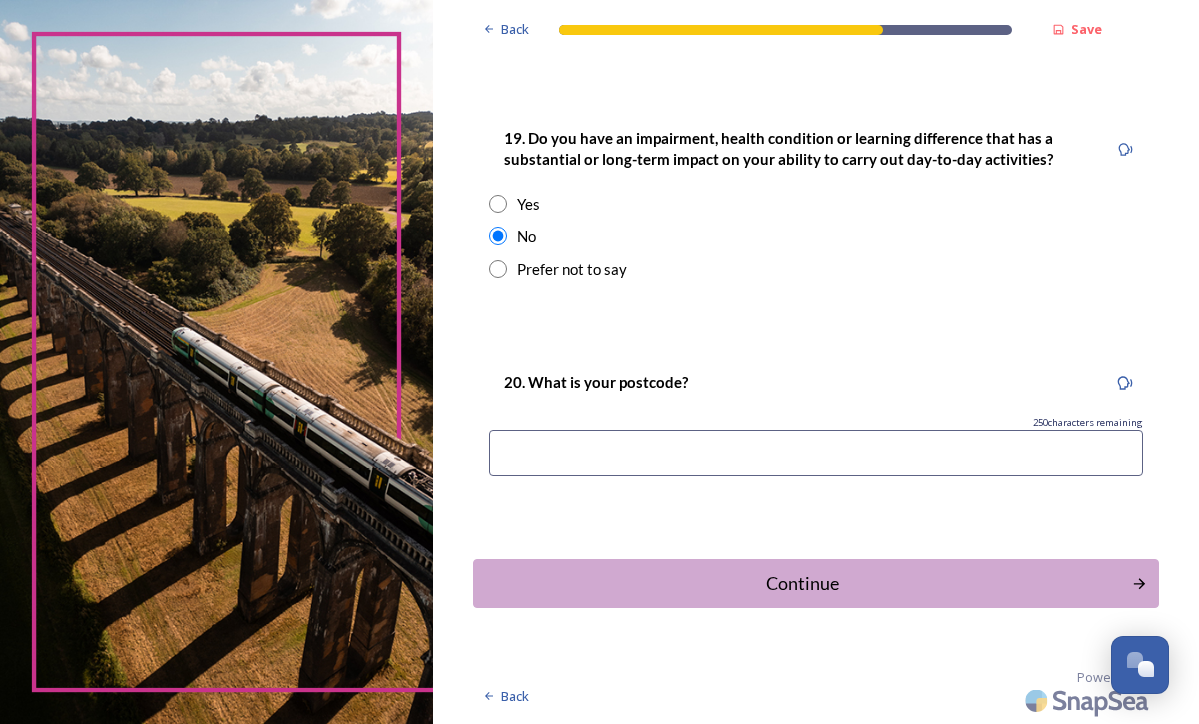 scroll, scrollTop: 1040, scrollLeft: 0, axis: vertical 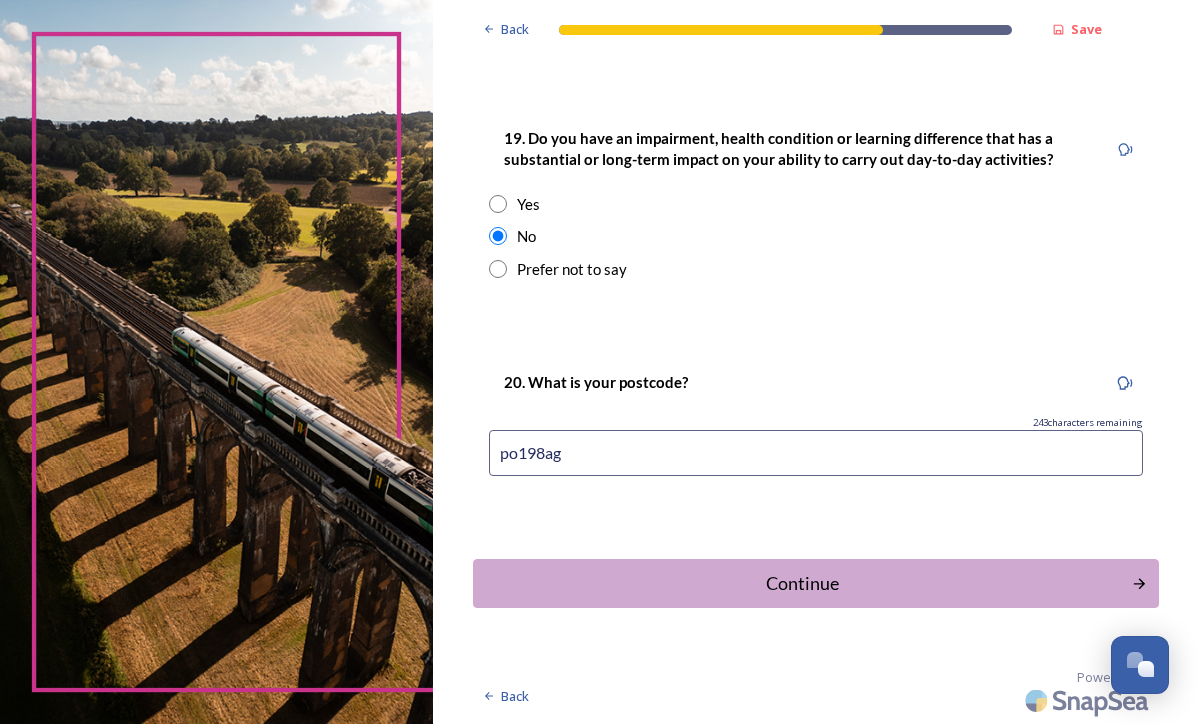 click on "po198ag" at bounding box center (816, 453) 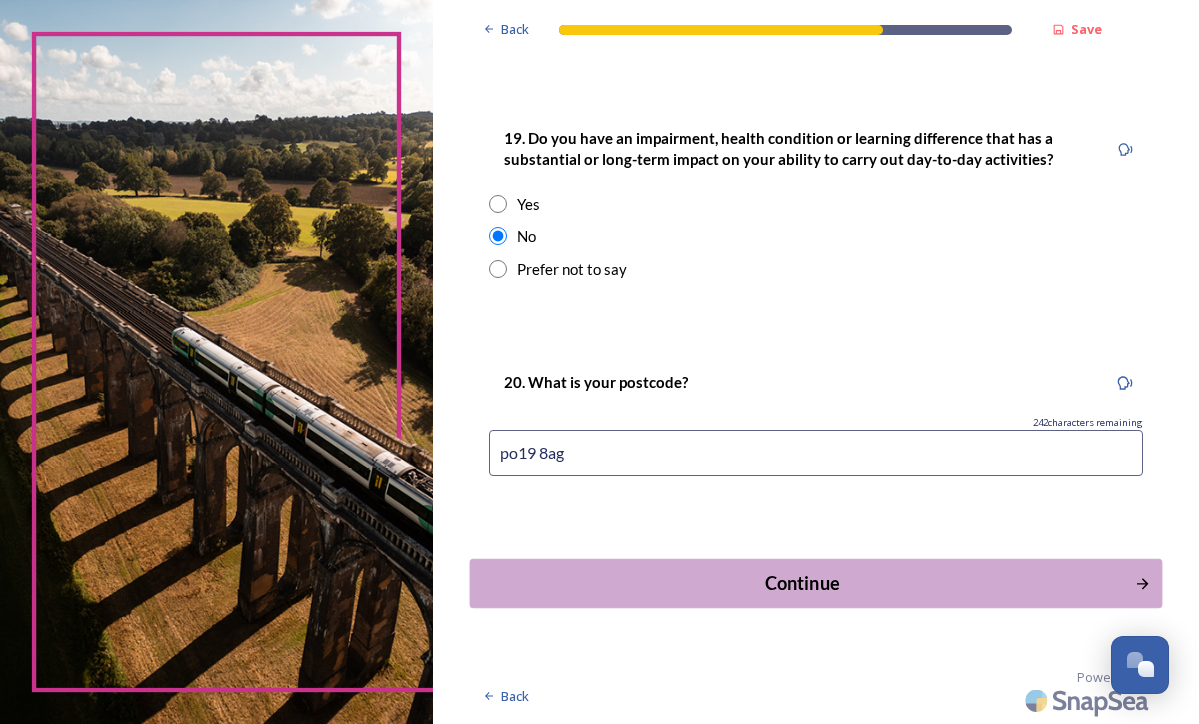 click on "Continue" at bounding box center (801, 583) 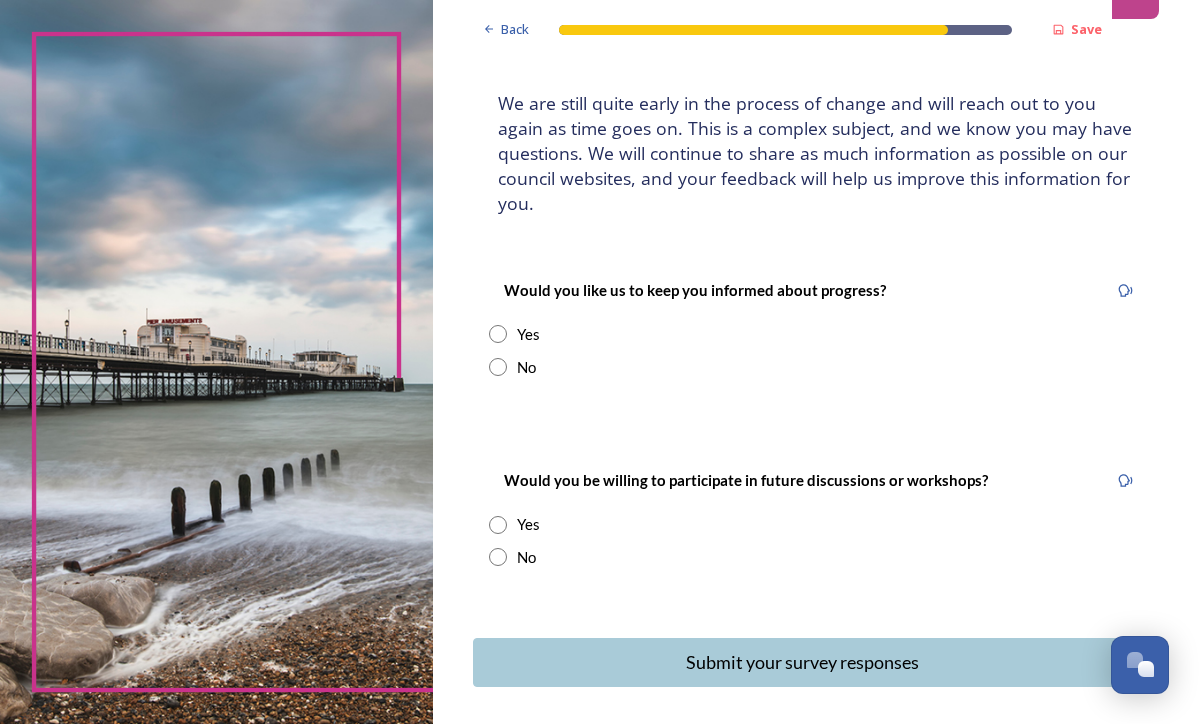 scroll, scrollTop: 107, scrollLeft: 0, axis: vertical 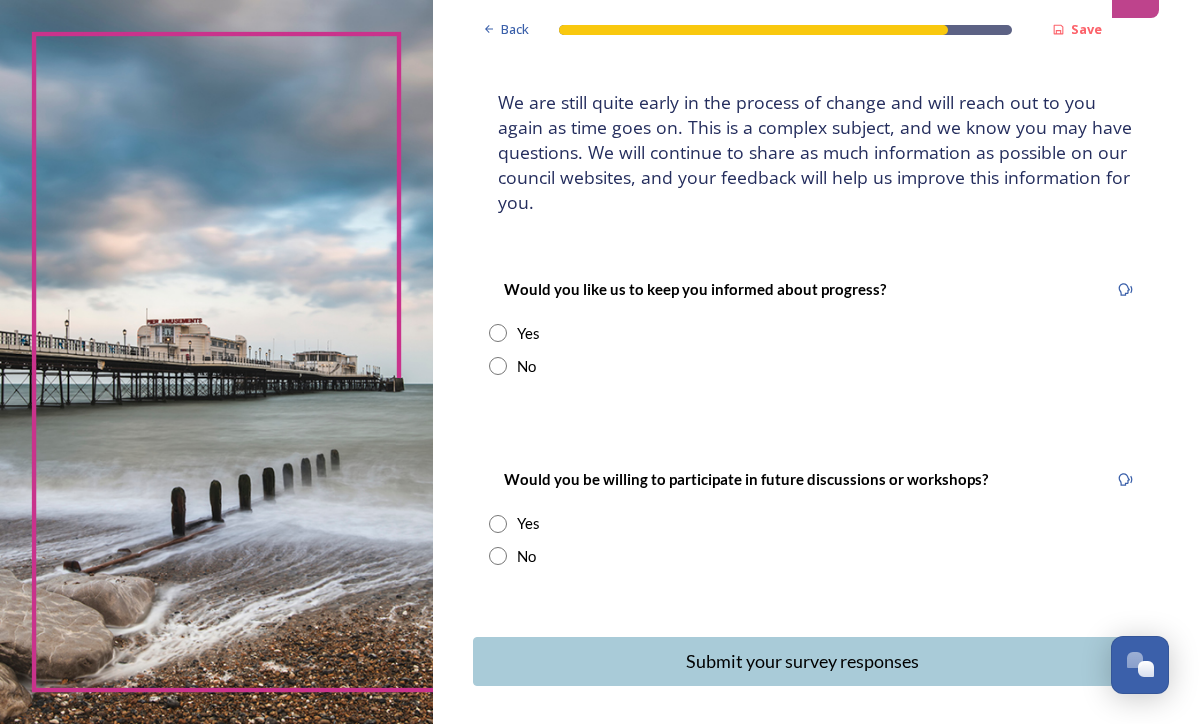 click at bounding box center (498, 333) 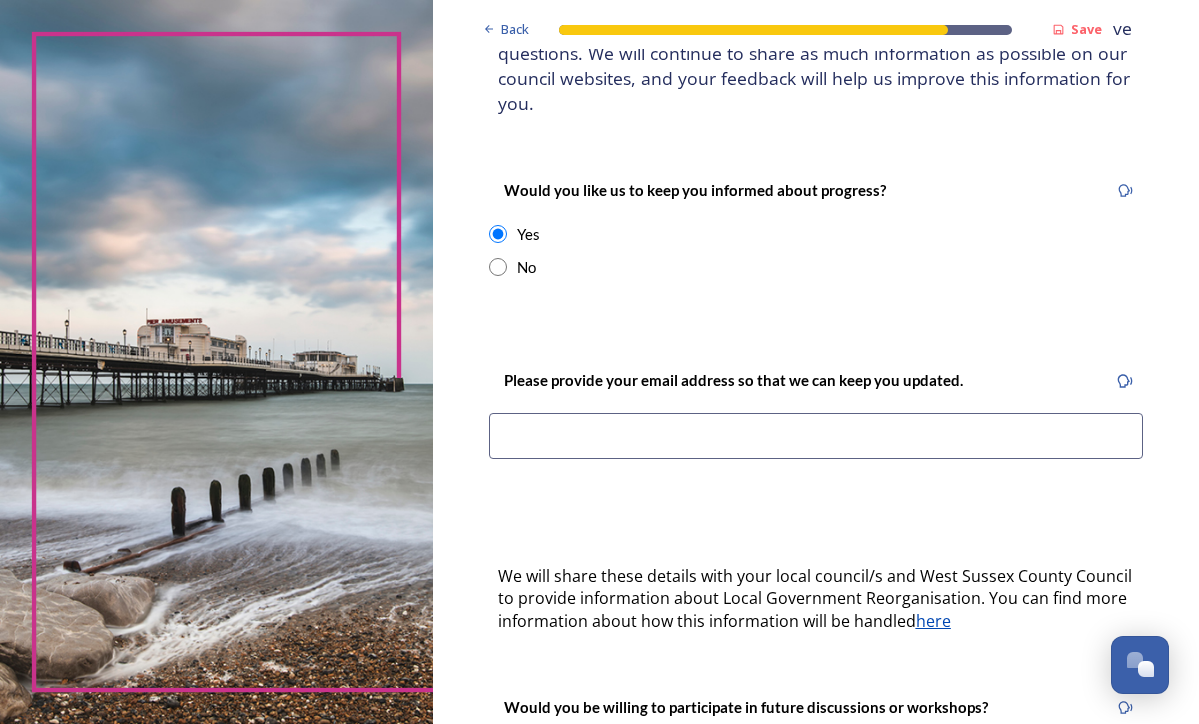 scroll, scrollTop: 220, scrollLeft: 0, axis: vertical 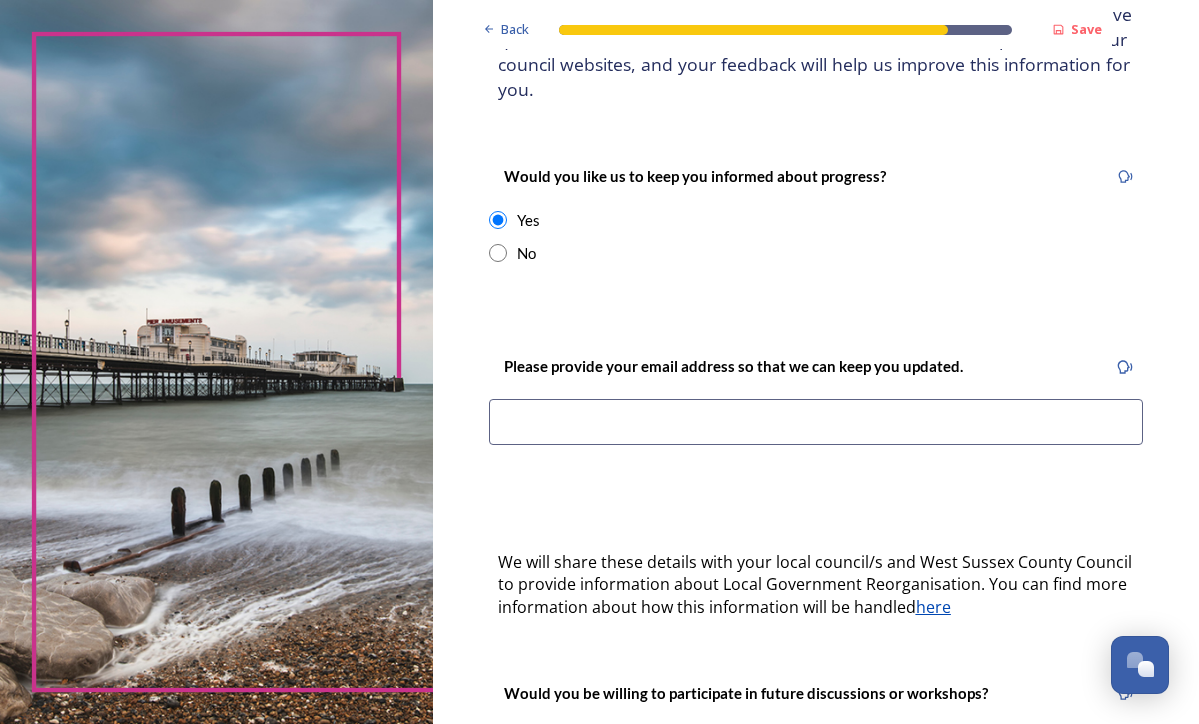 click at bounding box center [816, 422] 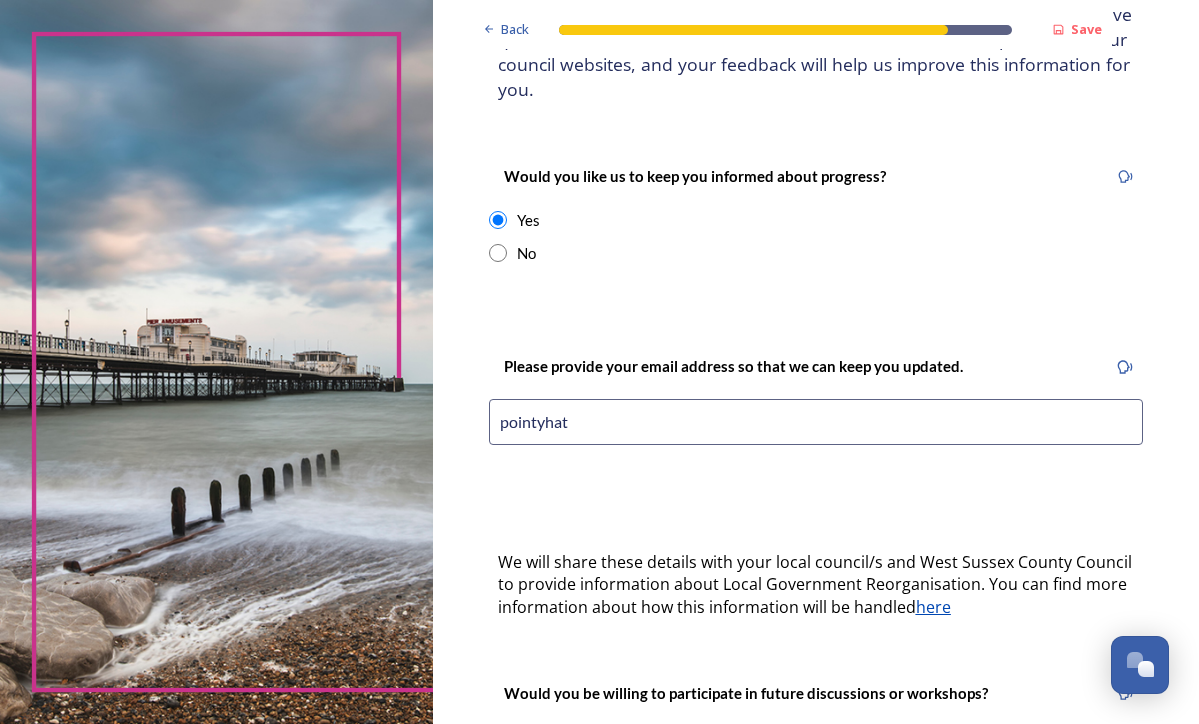 type on "[EMAIL_ADDRESS][DOMAIN_NAME]" 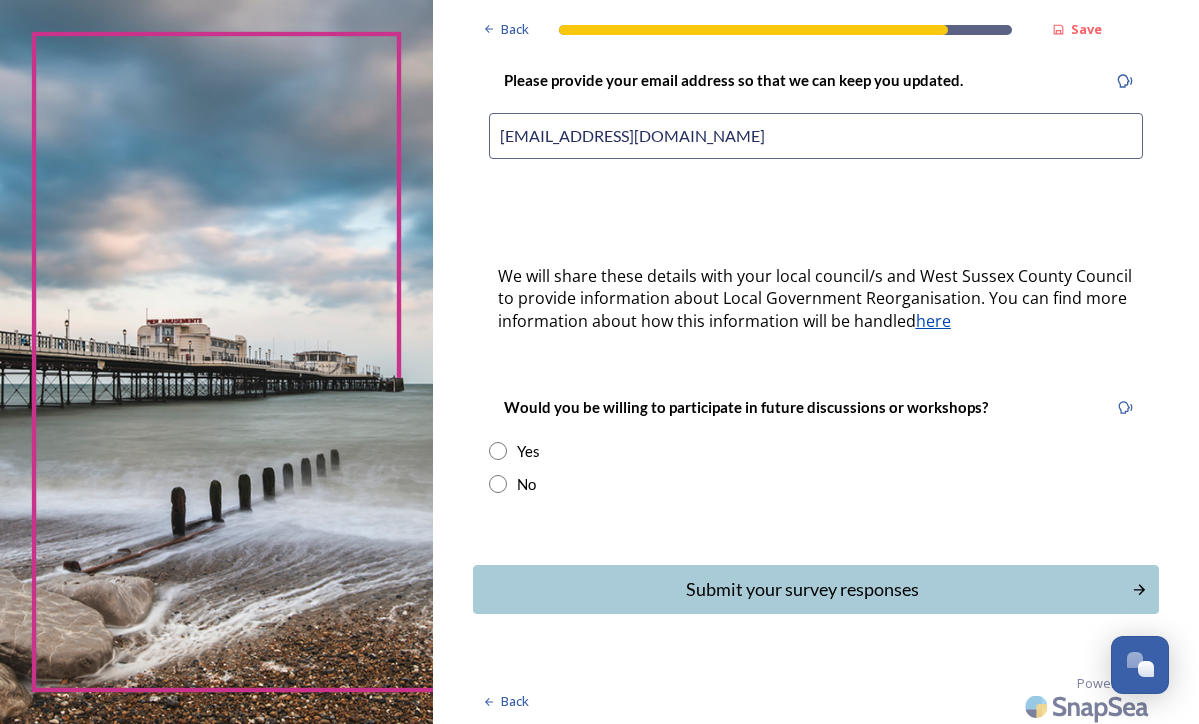 scroll, scrollTop: 505, scrollLeft: 0, axis: vertical 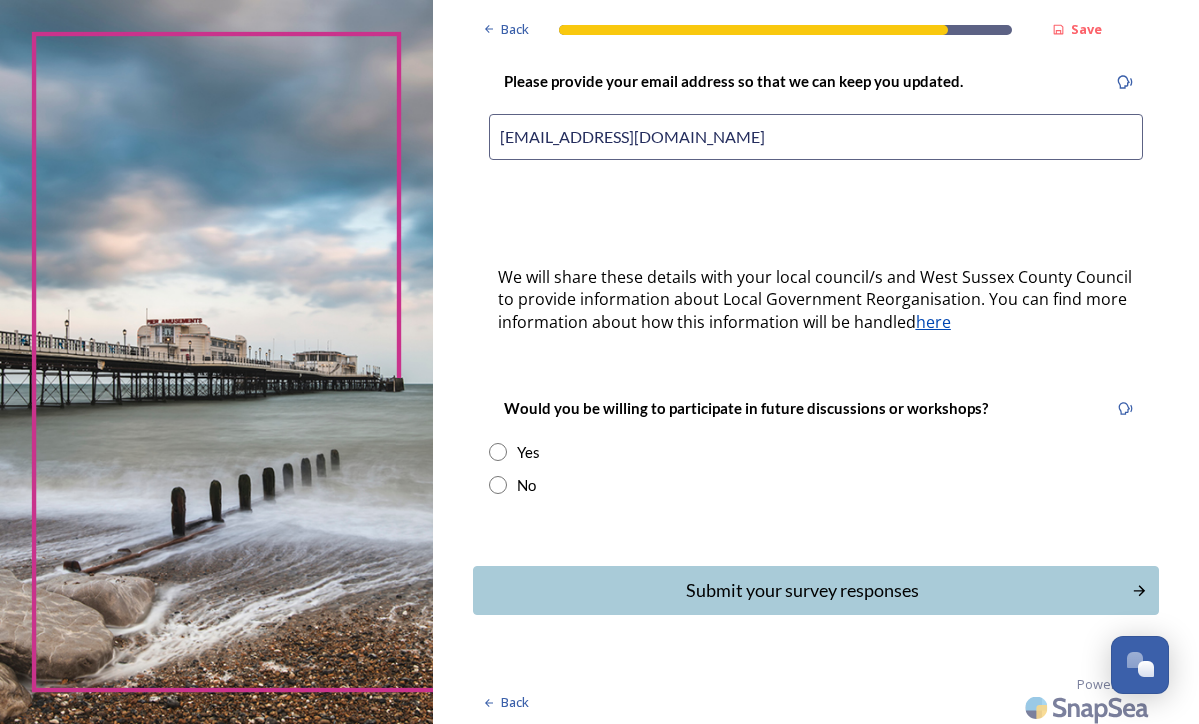 click on "Yes" at bounding box center [816, 452] 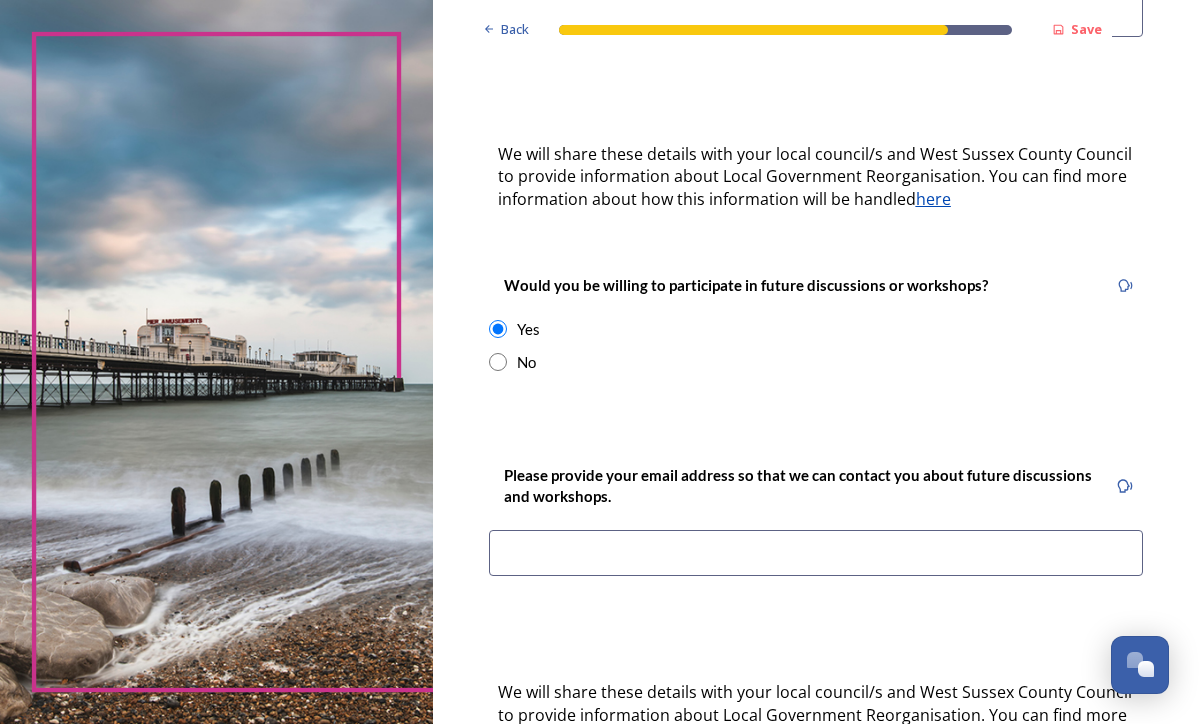 scroll, scrollTop: 629, scrollLeft: 0, axis: vertical 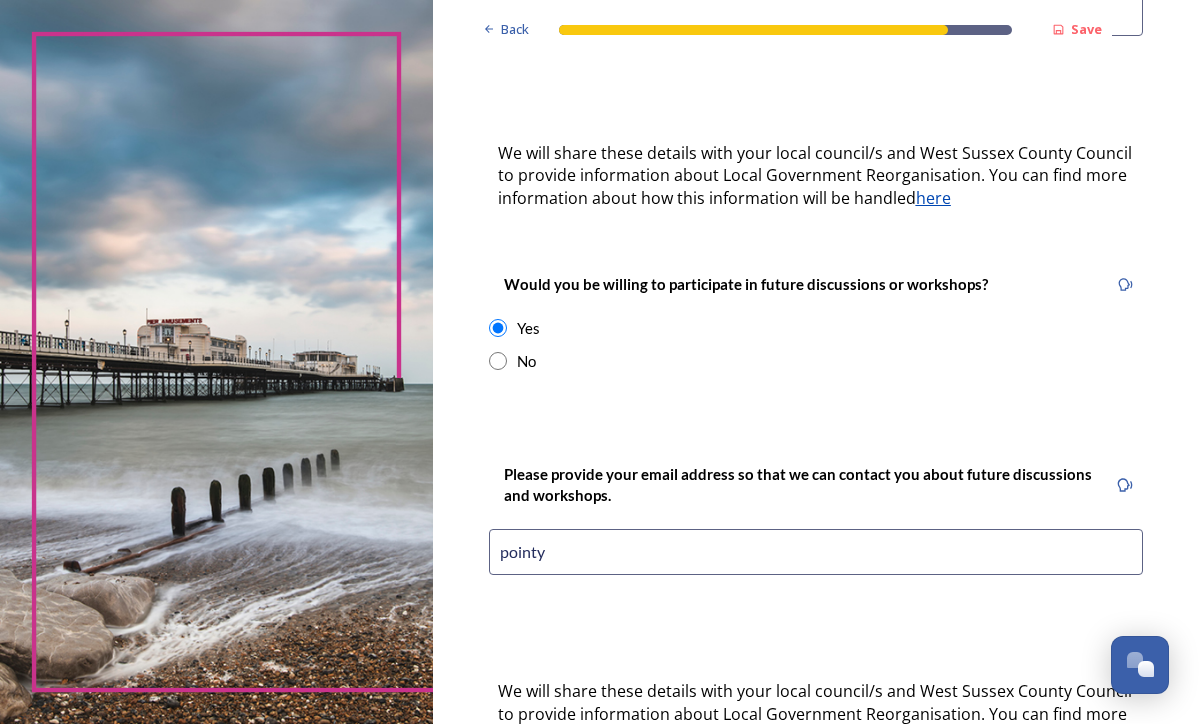 type on "[EMAIL_ADDRESS][DOMAIN_NAME]" 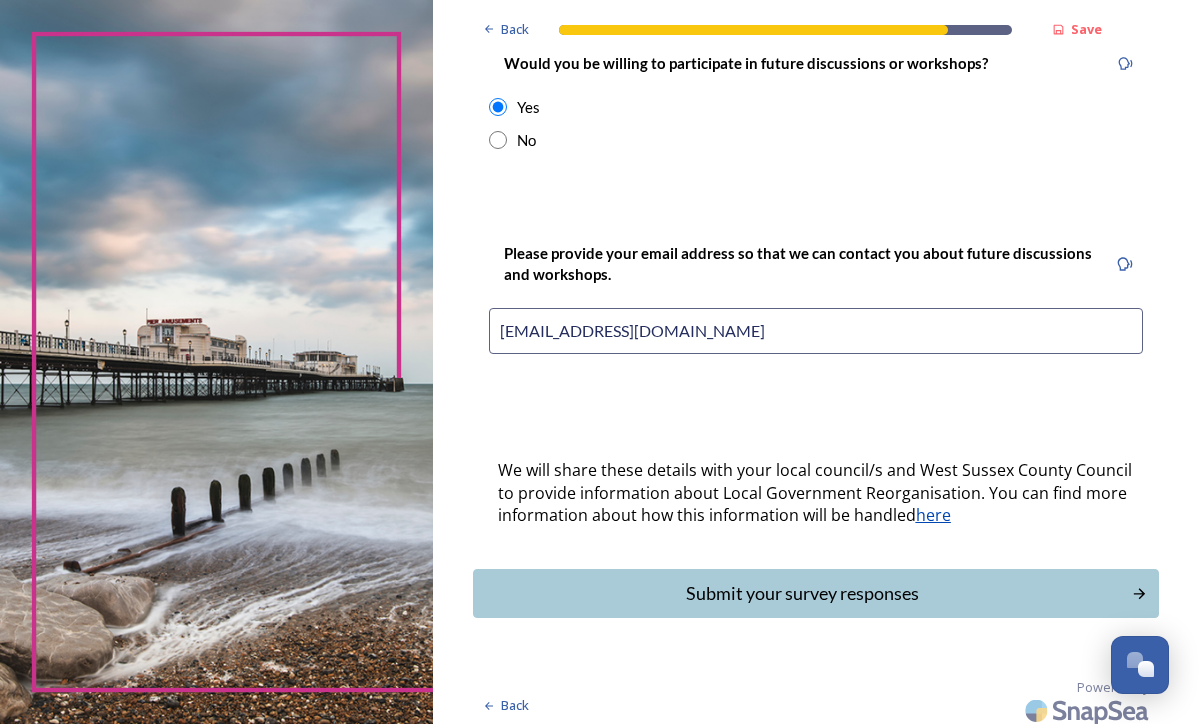 scroll, scrollTop: 849, scrollLeft: 0, axis: vertical 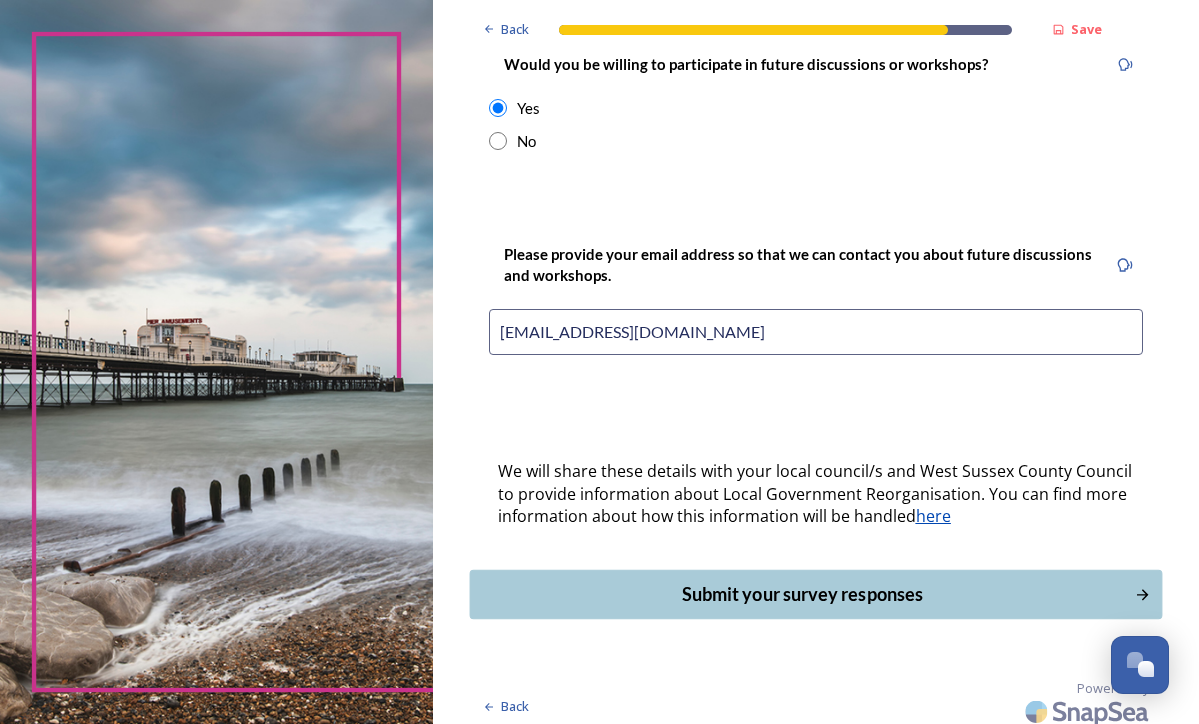 click on "Submit your survey responses" at bounding box center [801, 594] 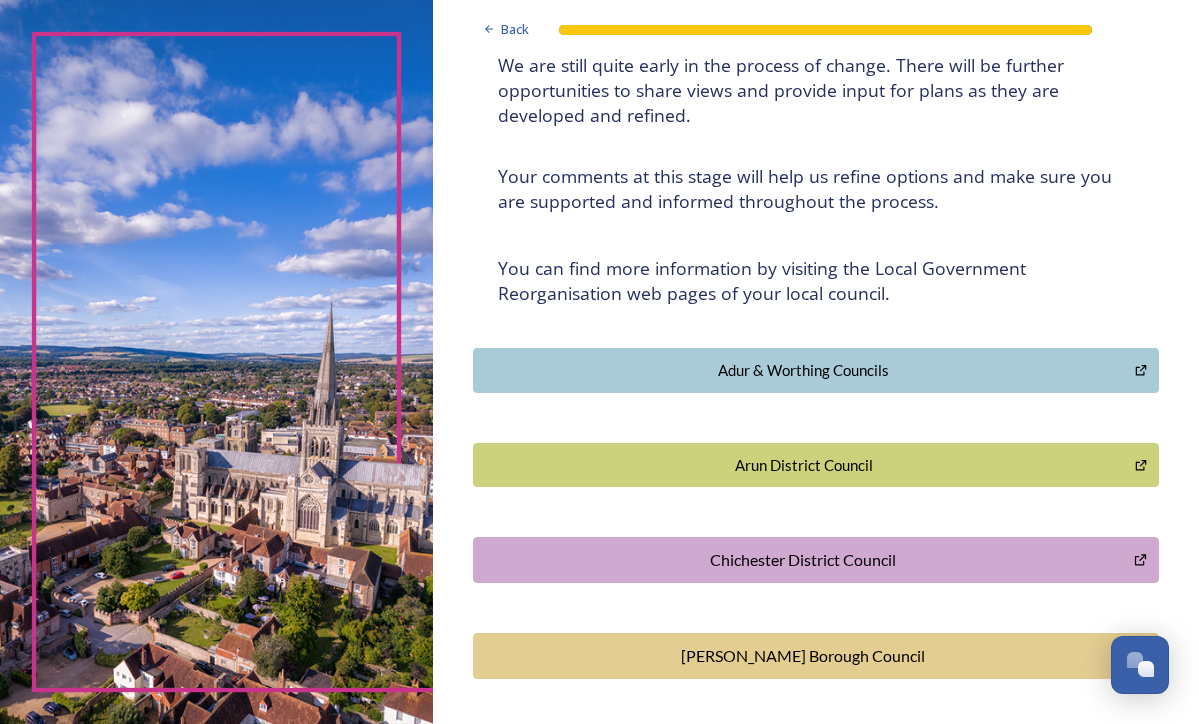 scroll, scrollTop: 195, scrollLeft: 0, axis: vertical 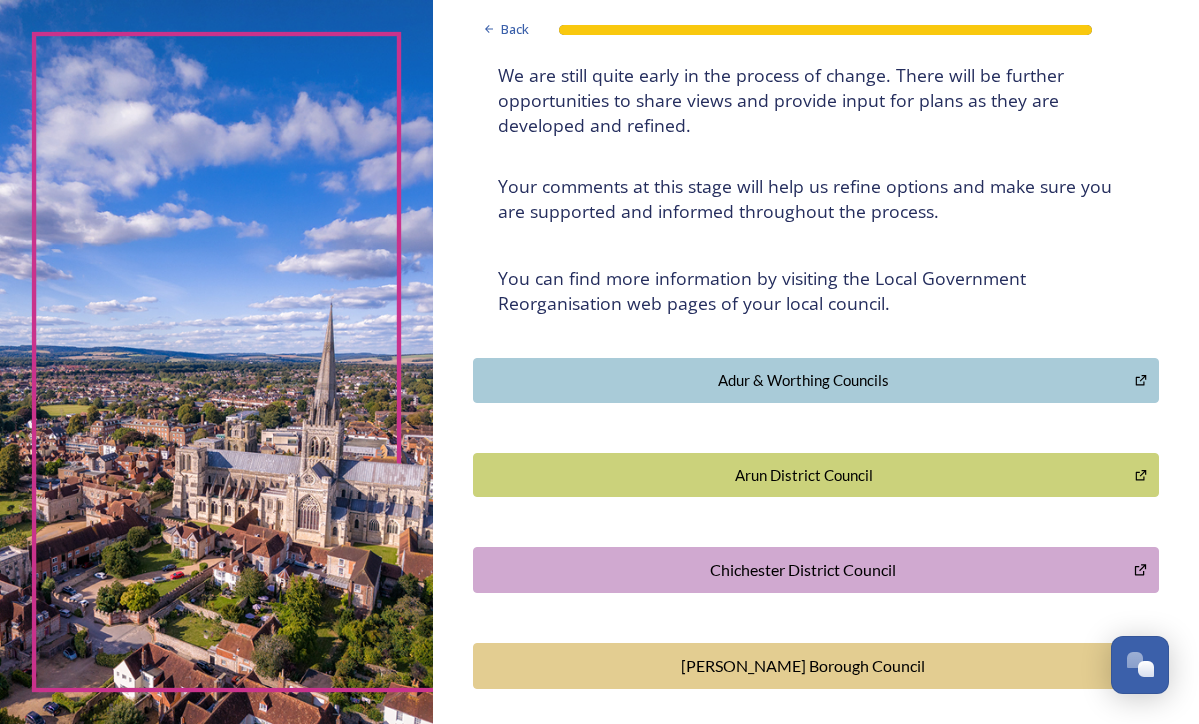 click on "Chichester District Council" at bounding box center (803, 570) 